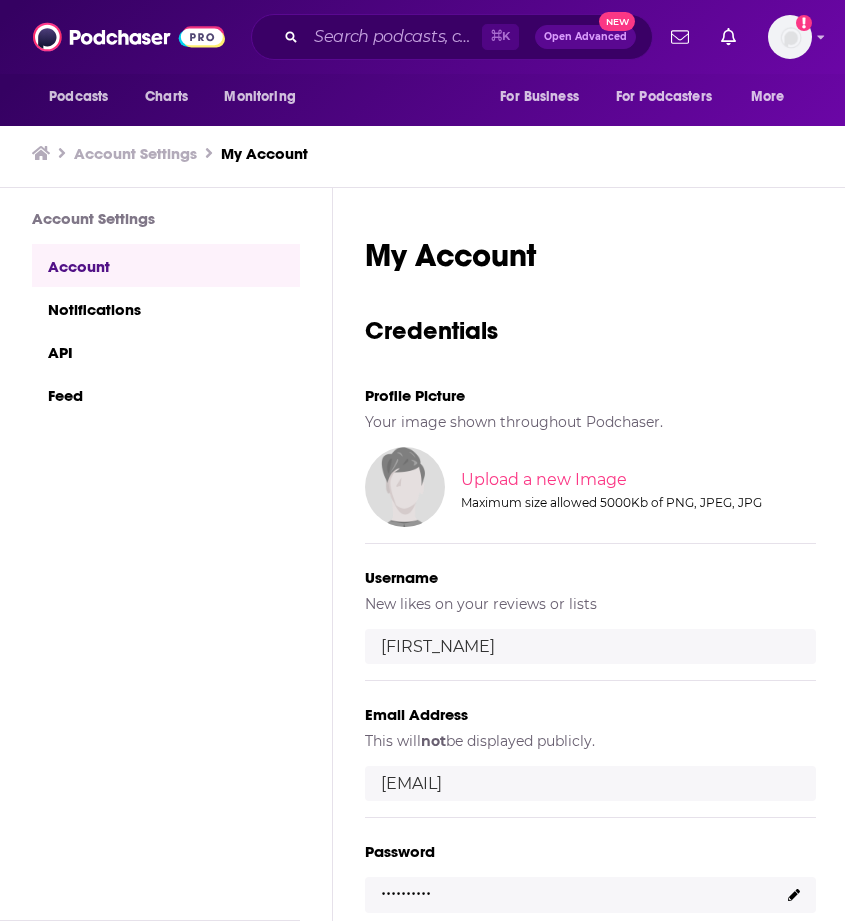 scroll, scrollTop: 0, scrollLeft: 0, axis: both 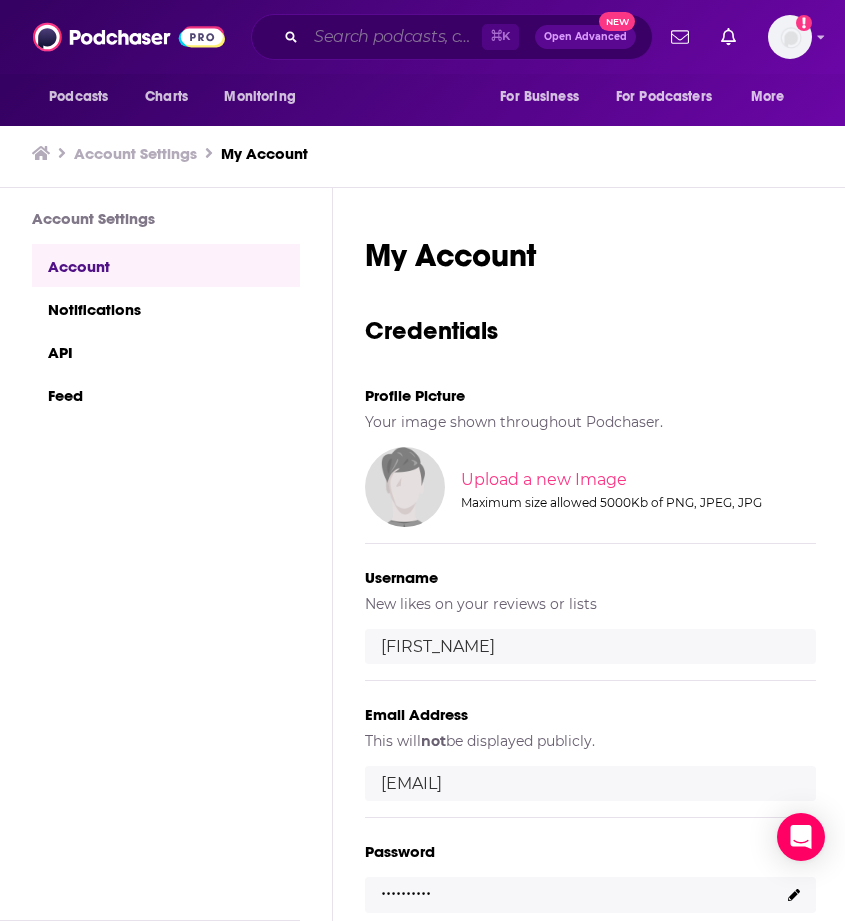 click at bounding box center (394, 37) 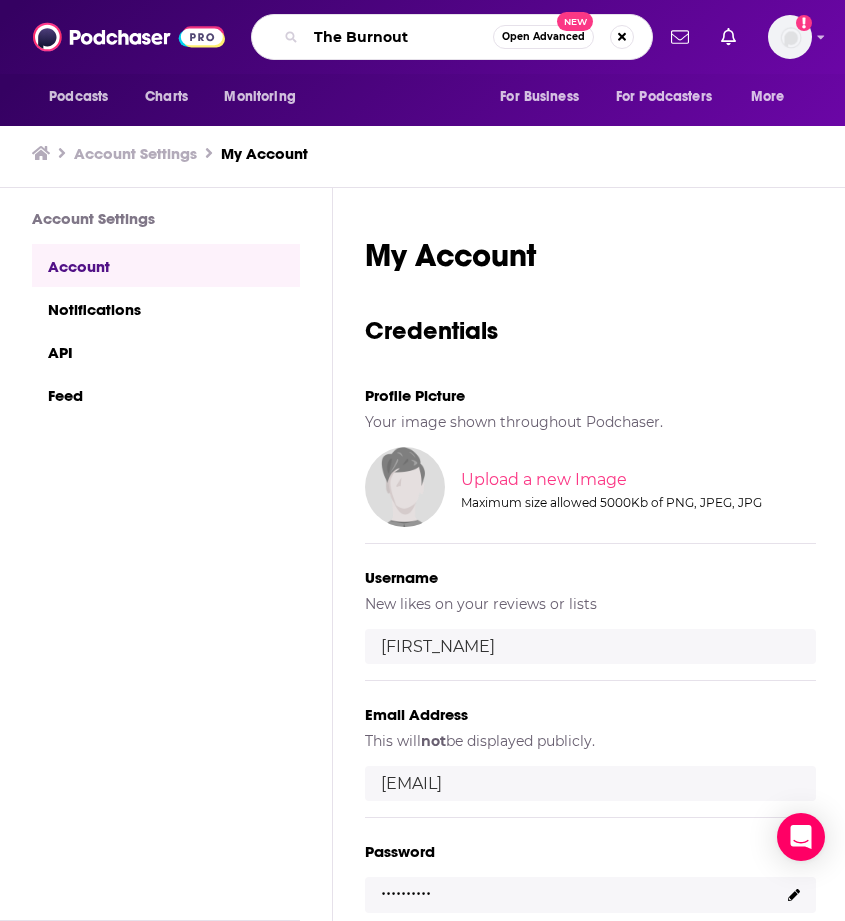 type on "The Burnouts" 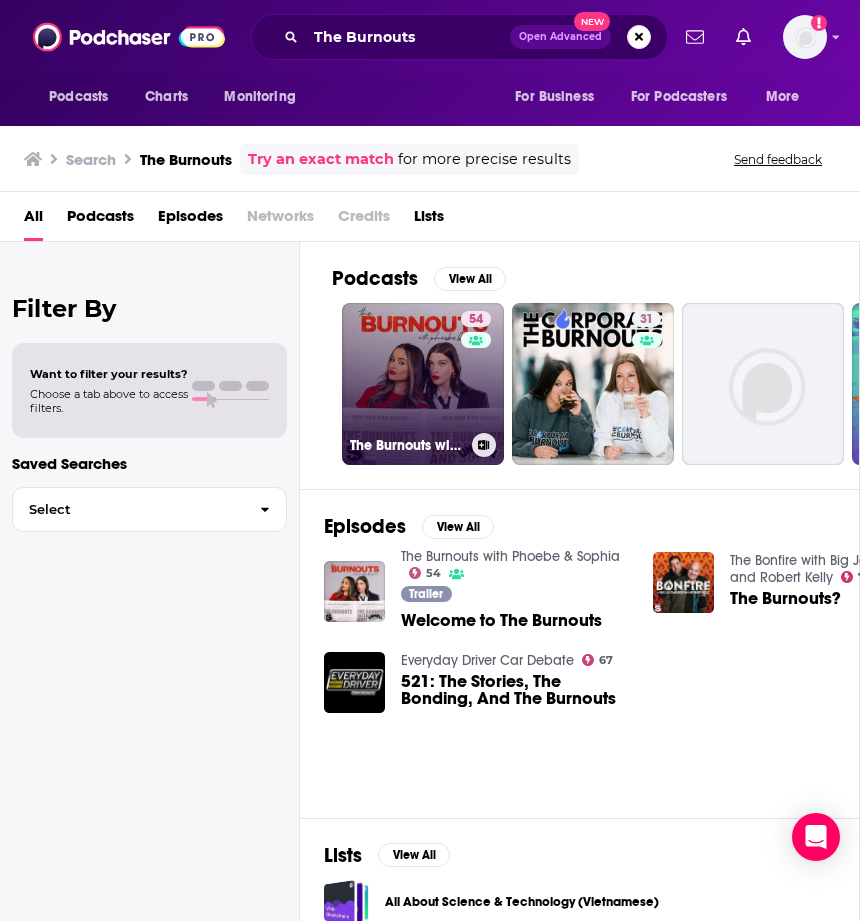 click on "54 The Burnouts with Phoebe & Sophia" at bounding box center (423, 384) 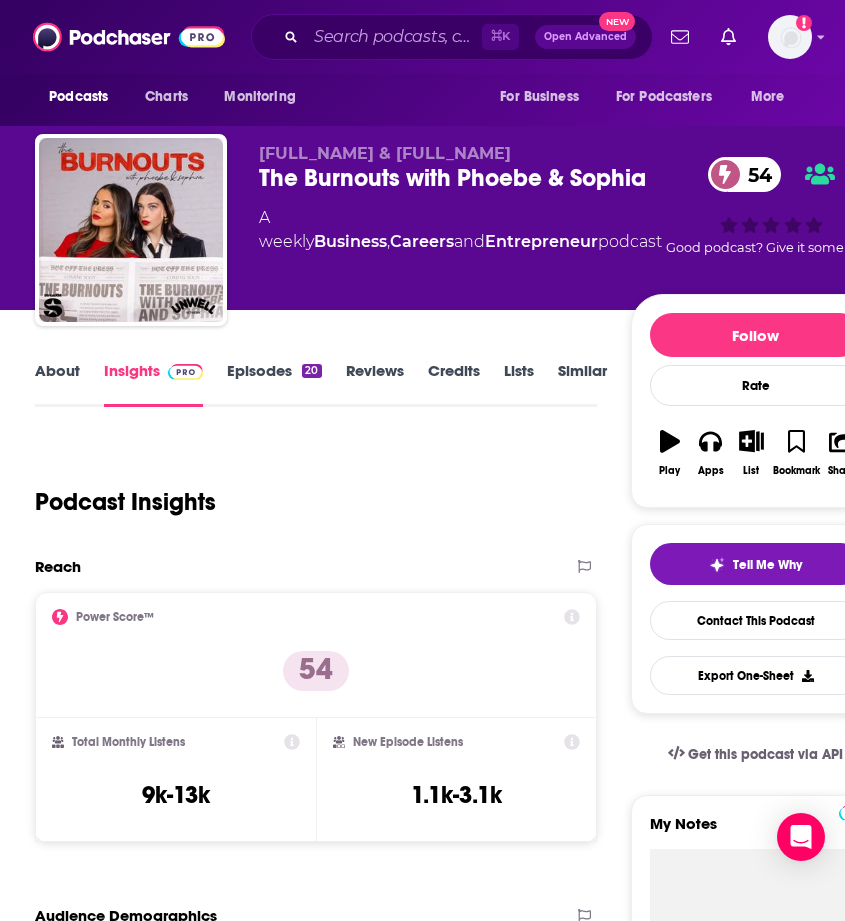click on "Episodes 20" at bounding box center (274, 384) 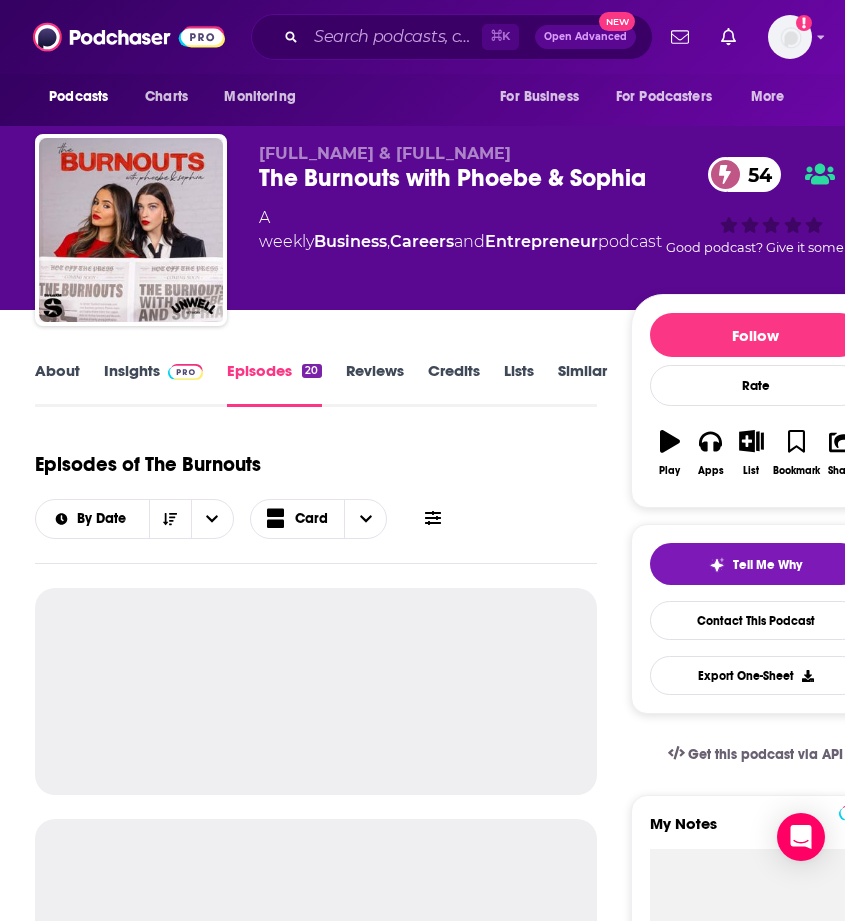 click on "Insights" at bounding box center [153, 384] 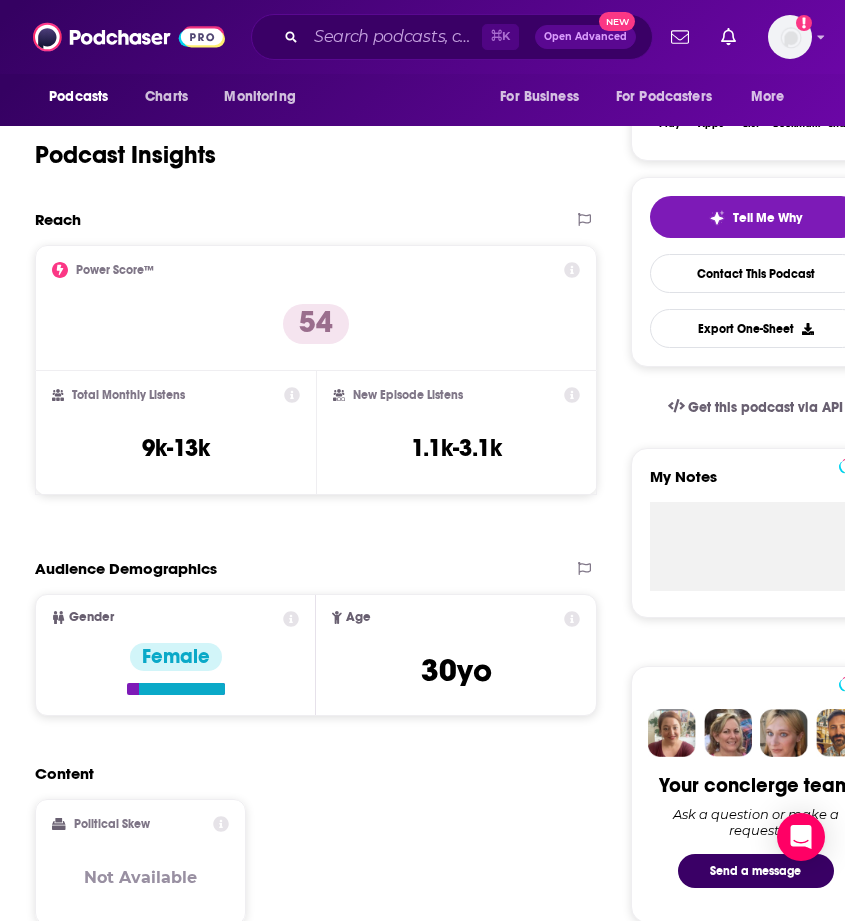 scroll, scrollTop: 0, scrollLeft: 0, axis: both 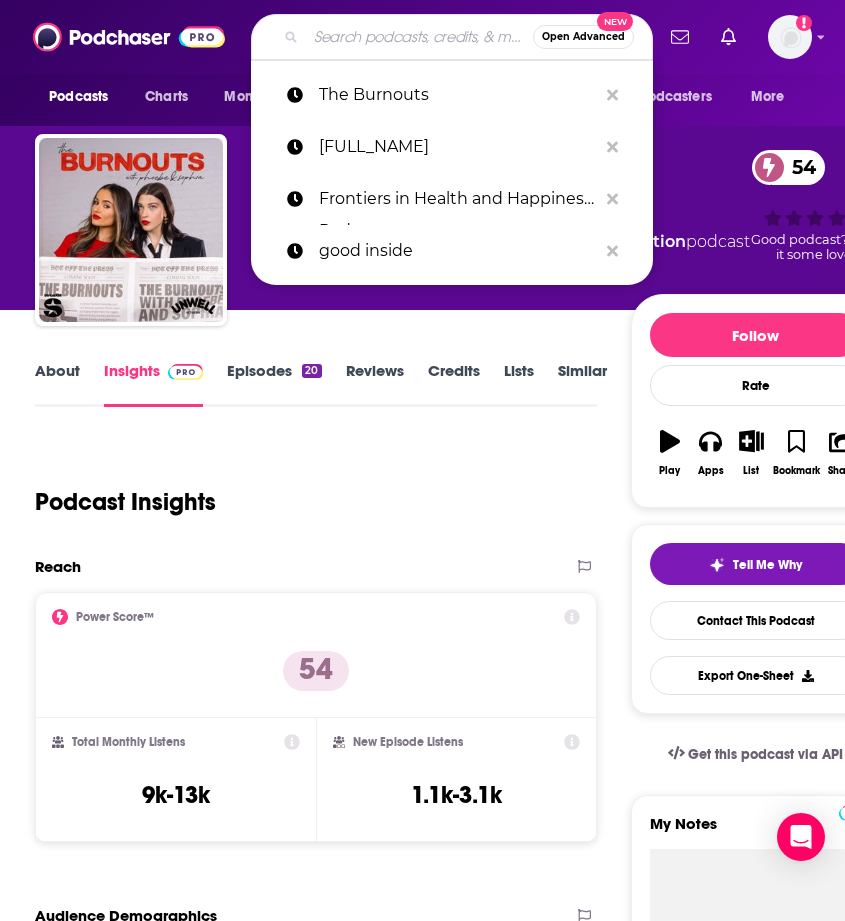 click at bounding box center (419, 37) 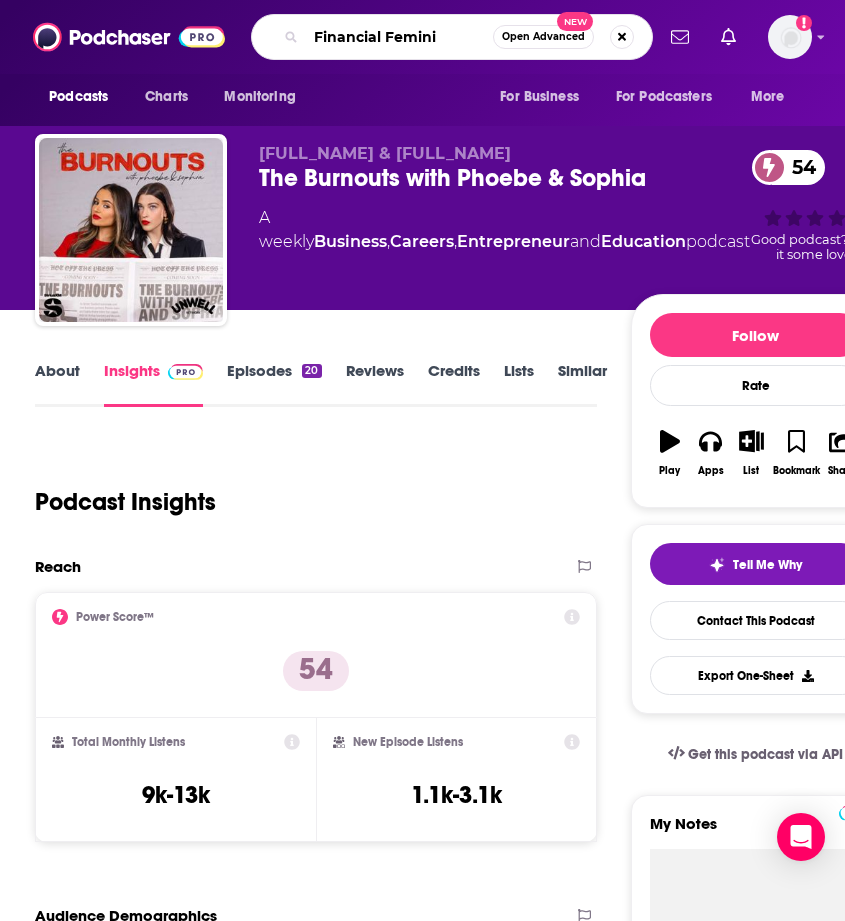 type on "Financial Feminis" 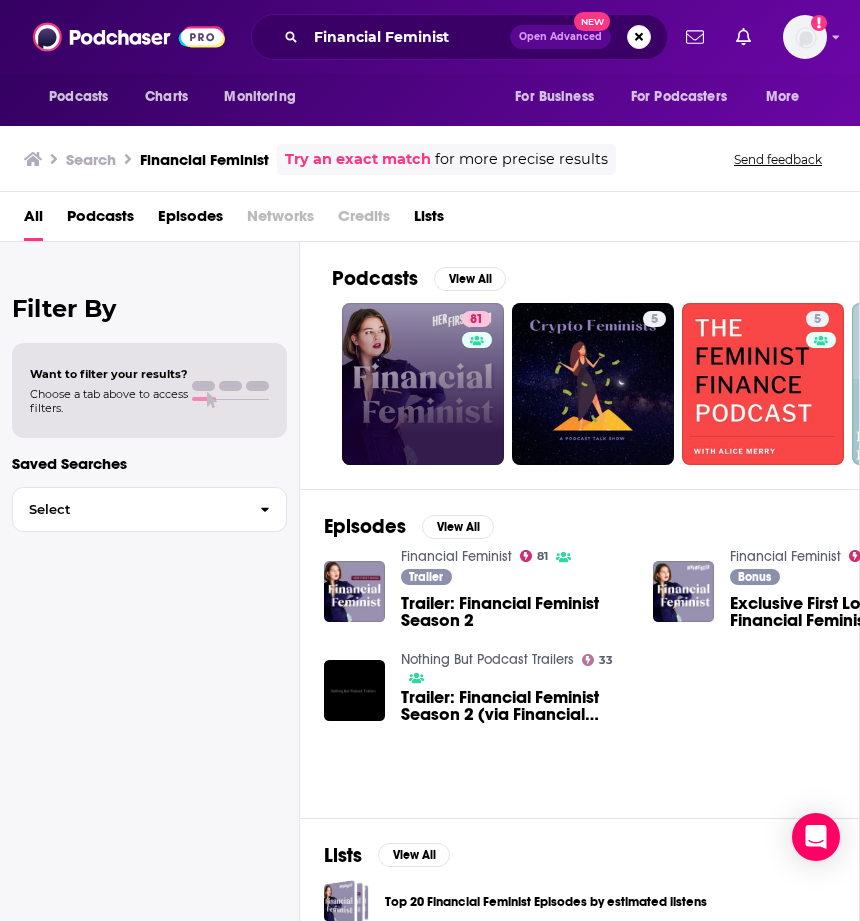 click on "81" at bounding box center (423, 384) 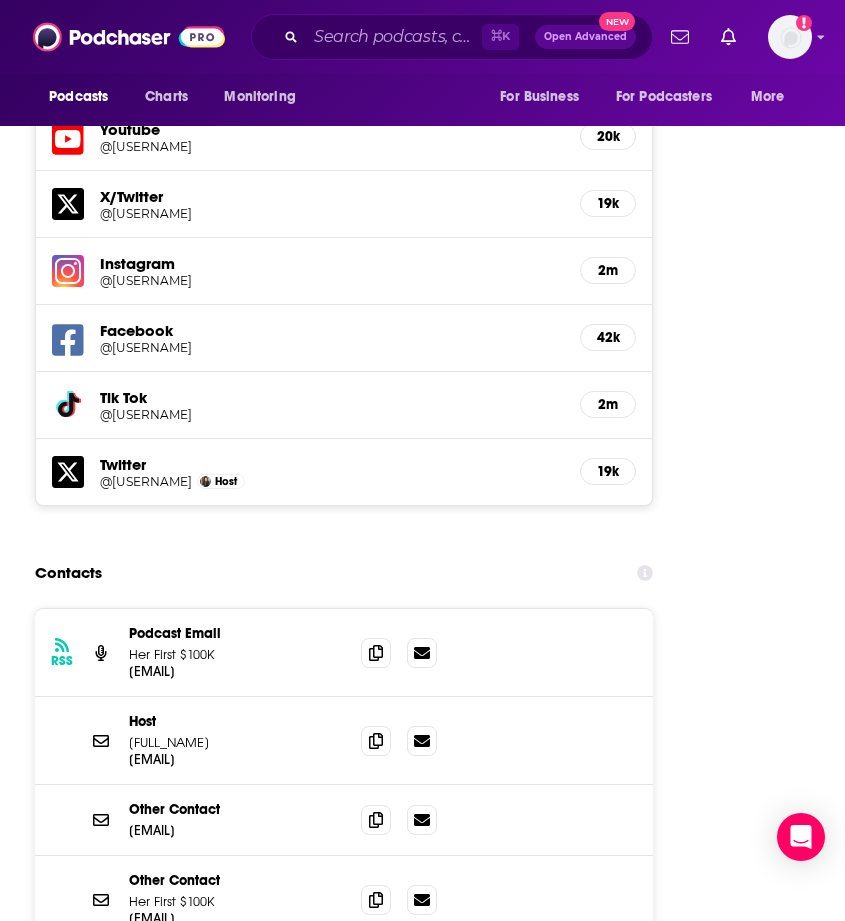 scroll, scrollTop: 3002, scrollLeft: 0, axis: vertical 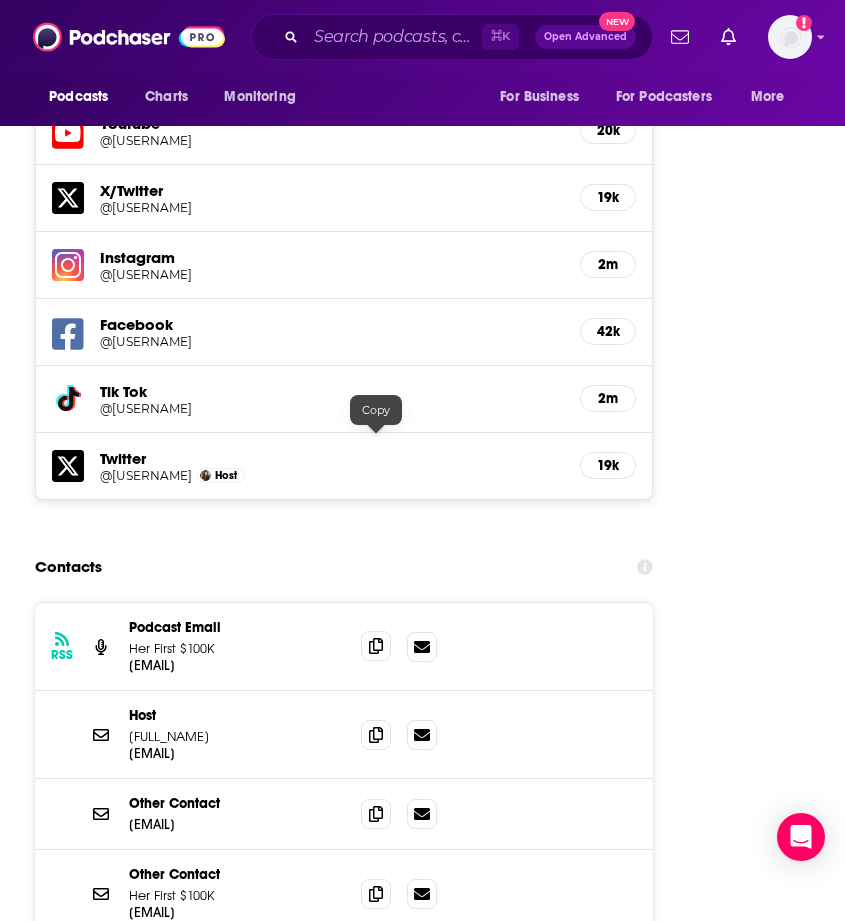 click 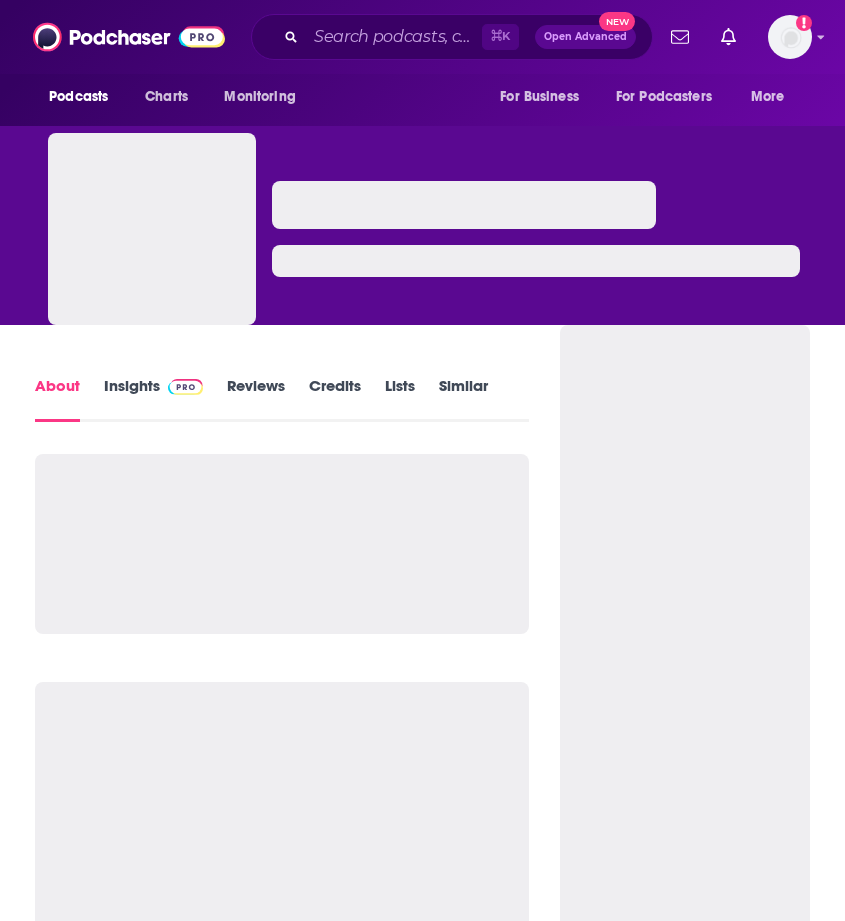 scroll, scrollTop: 0, scrollLeft: 0, axis: both 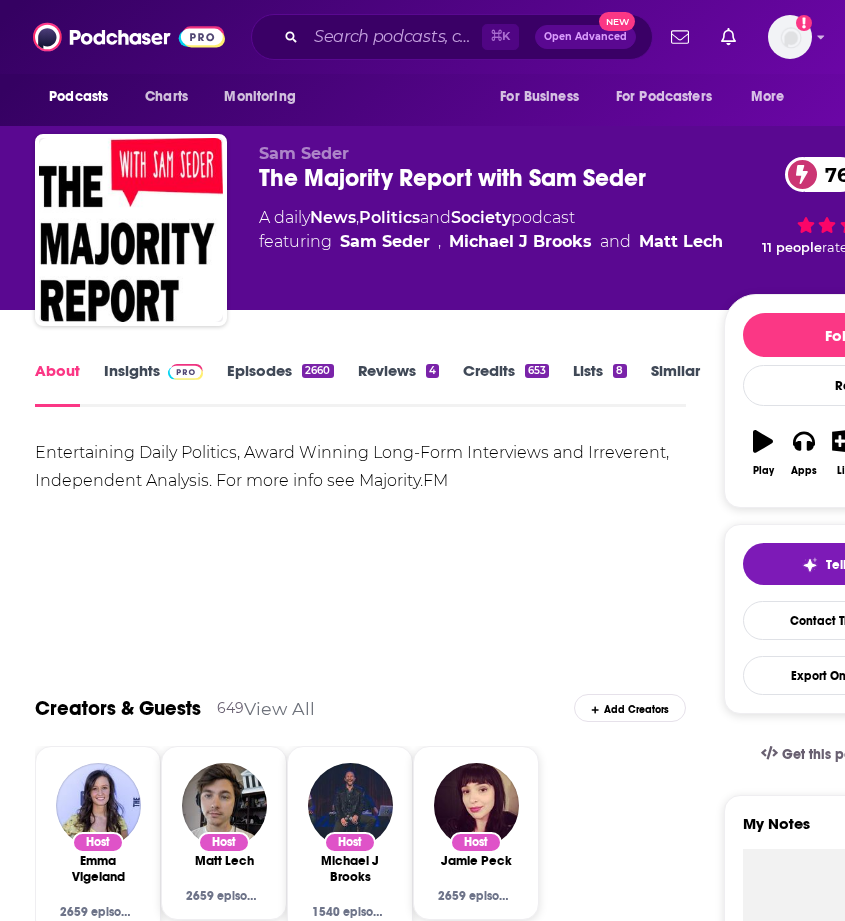 click on "Episodes 2660" at bounding box center (280, 384) 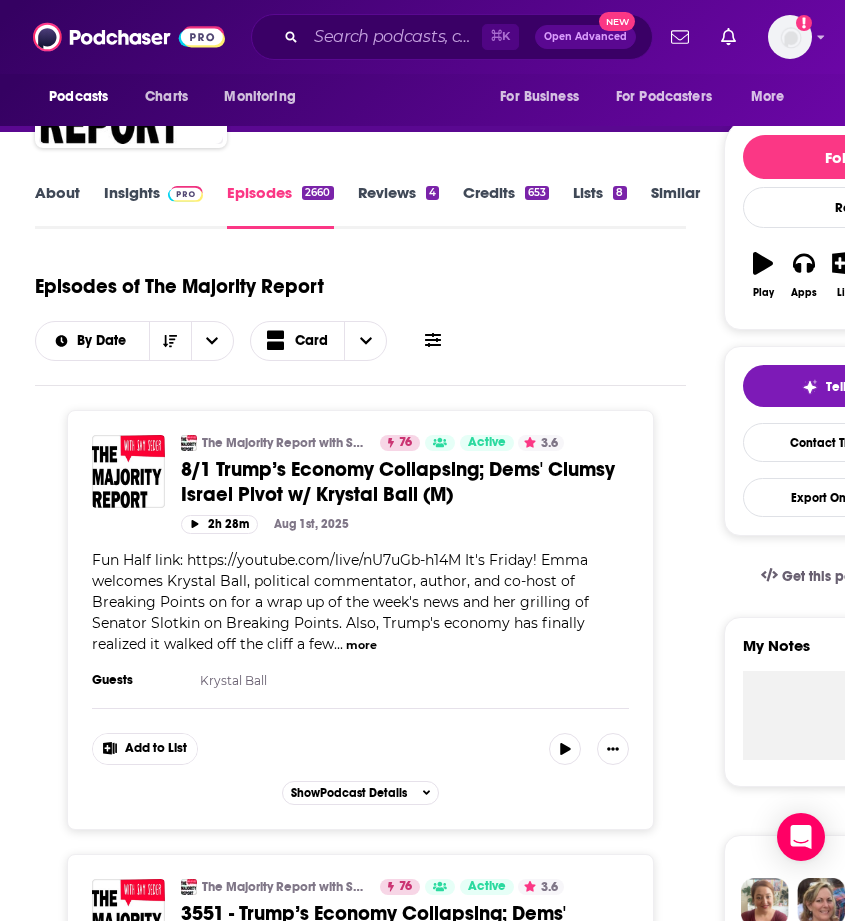scroll, scrollTop: 0, scrollLeft: 0, axis: both 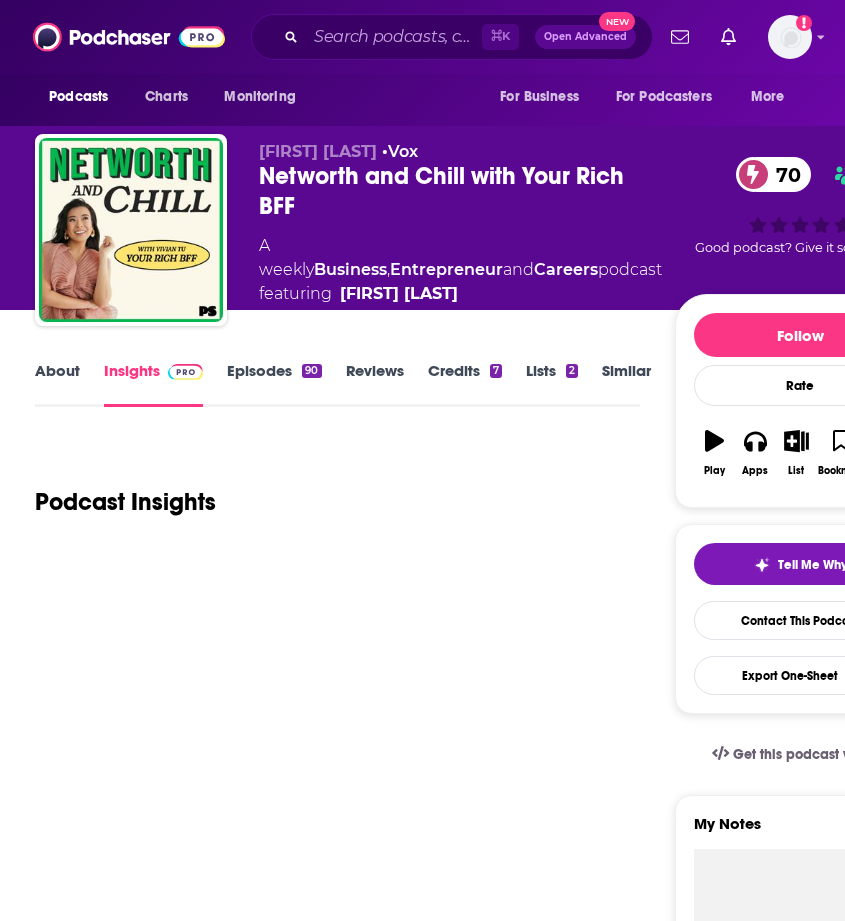 click on "About" at bounding box center [57, 384] 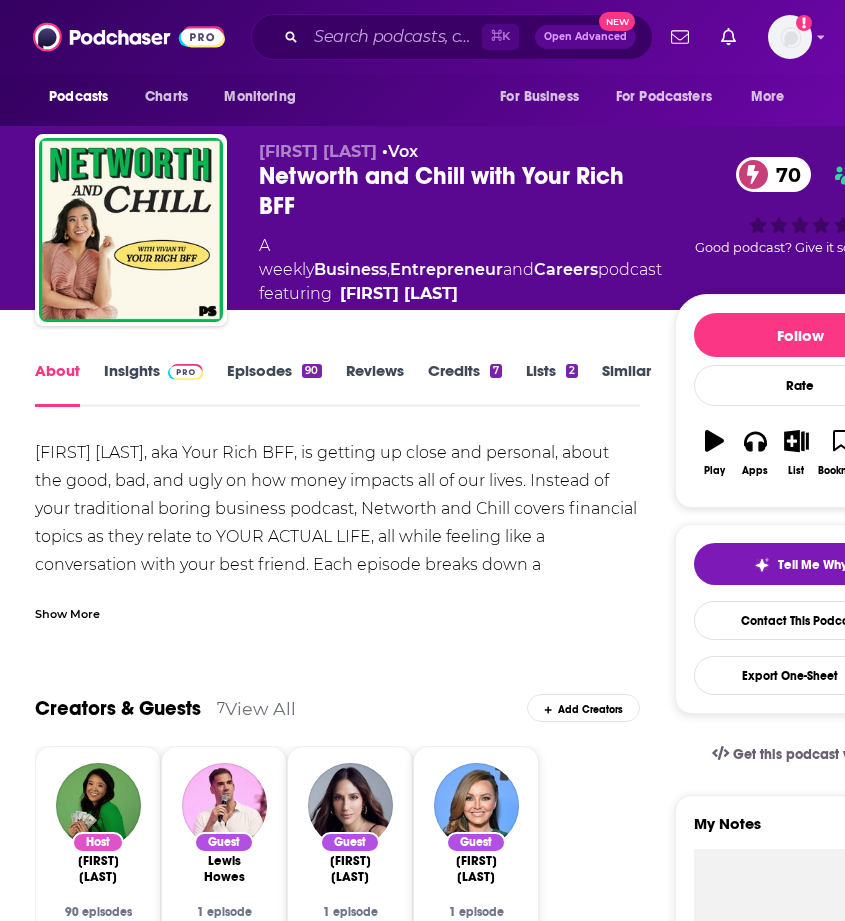 click on "Insights" at bounding box center [153, 384] 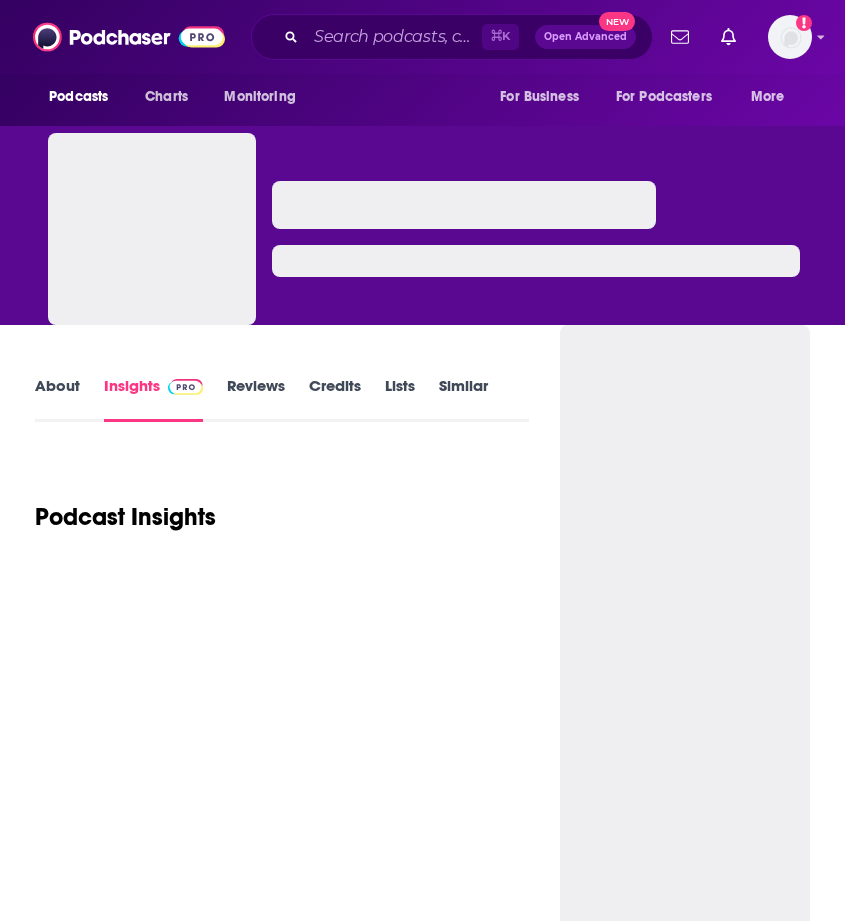 scroll, scrollTop: 0, scrollLeft: 0, axis: both 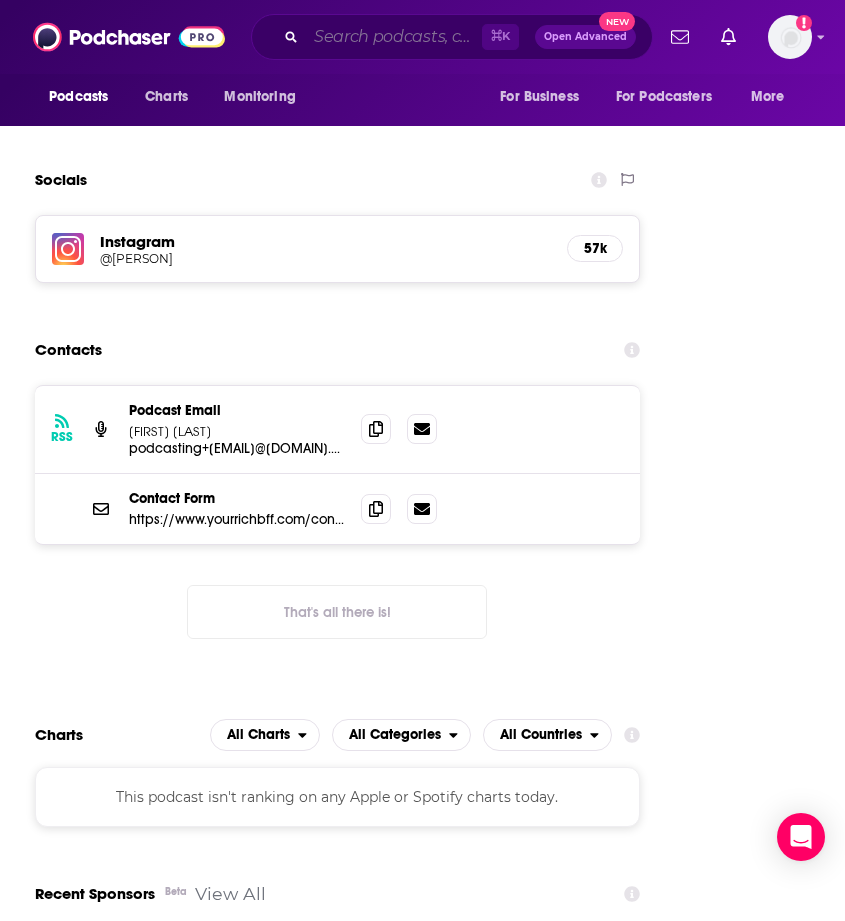 click at bounding box center (394, 37) 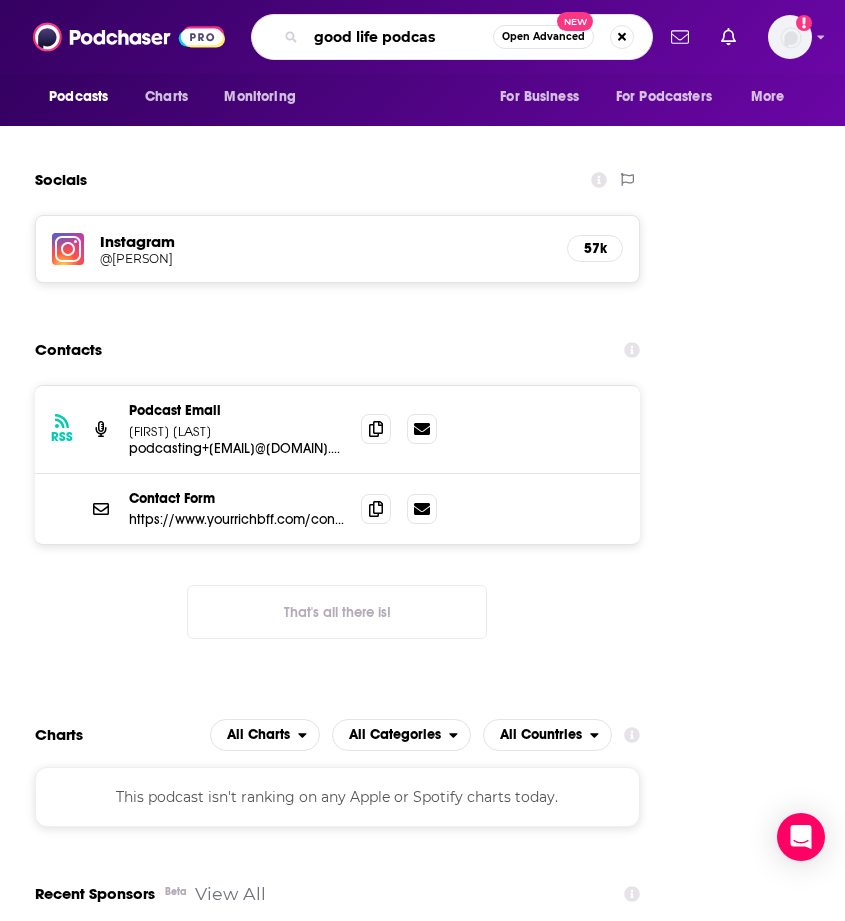 type on "good life podcast" 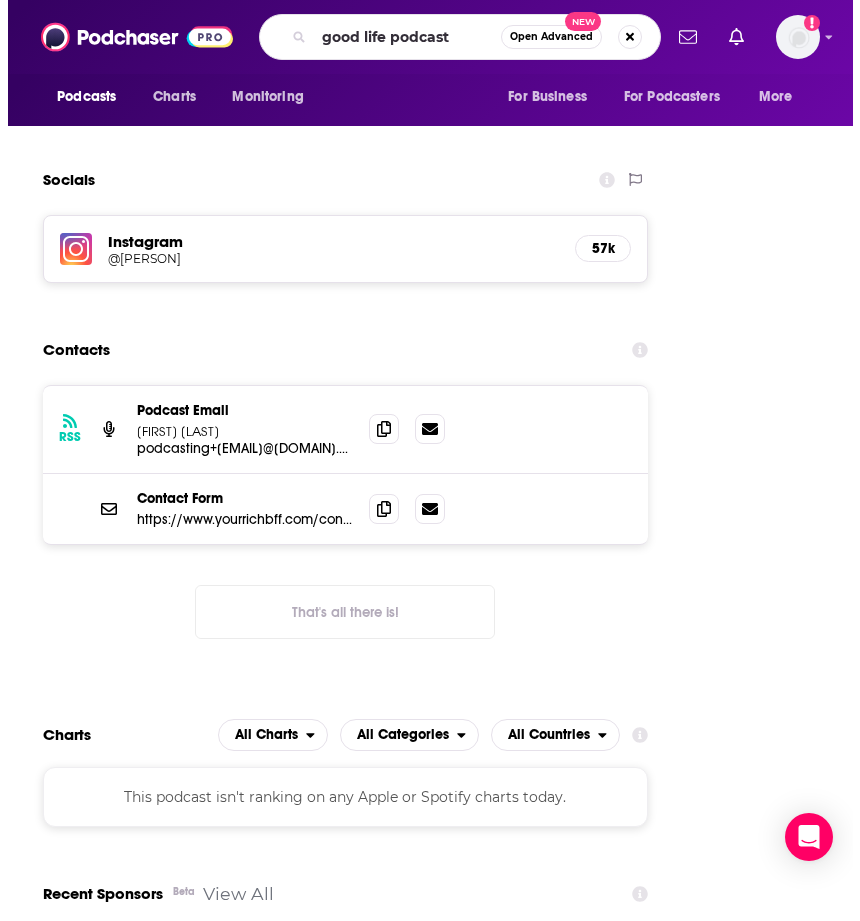 scroll, scrollTop: 0, scrollLeft: 0, axis: both 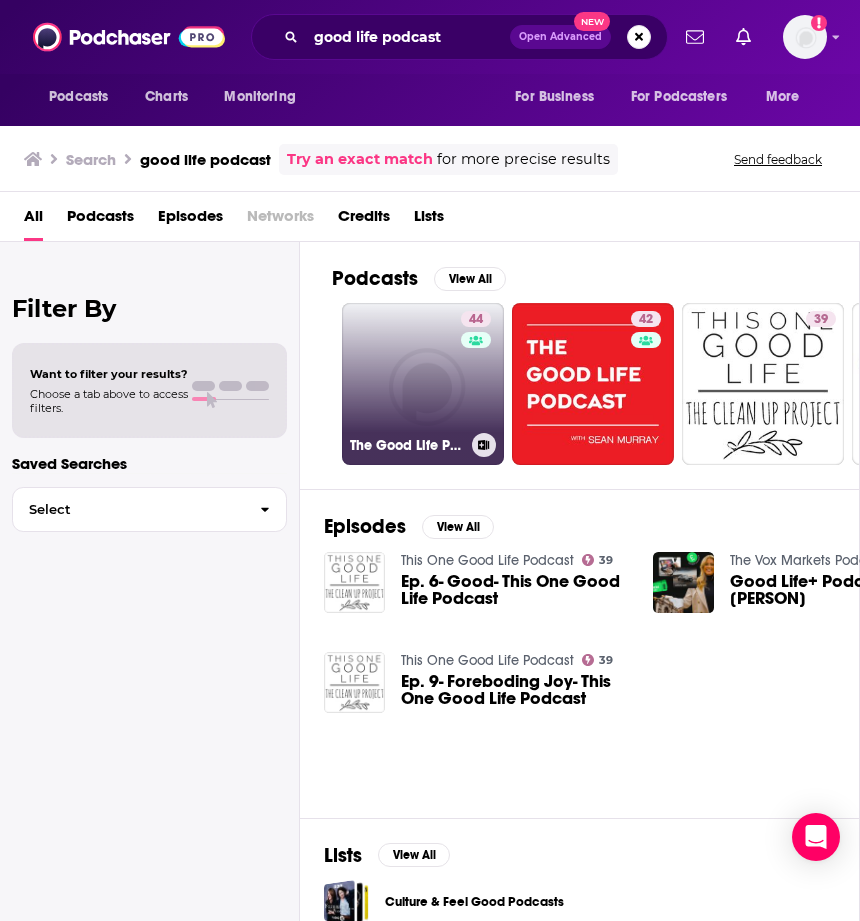 click on "44 The Good Life Podcast" at bounding box center [423, 384] 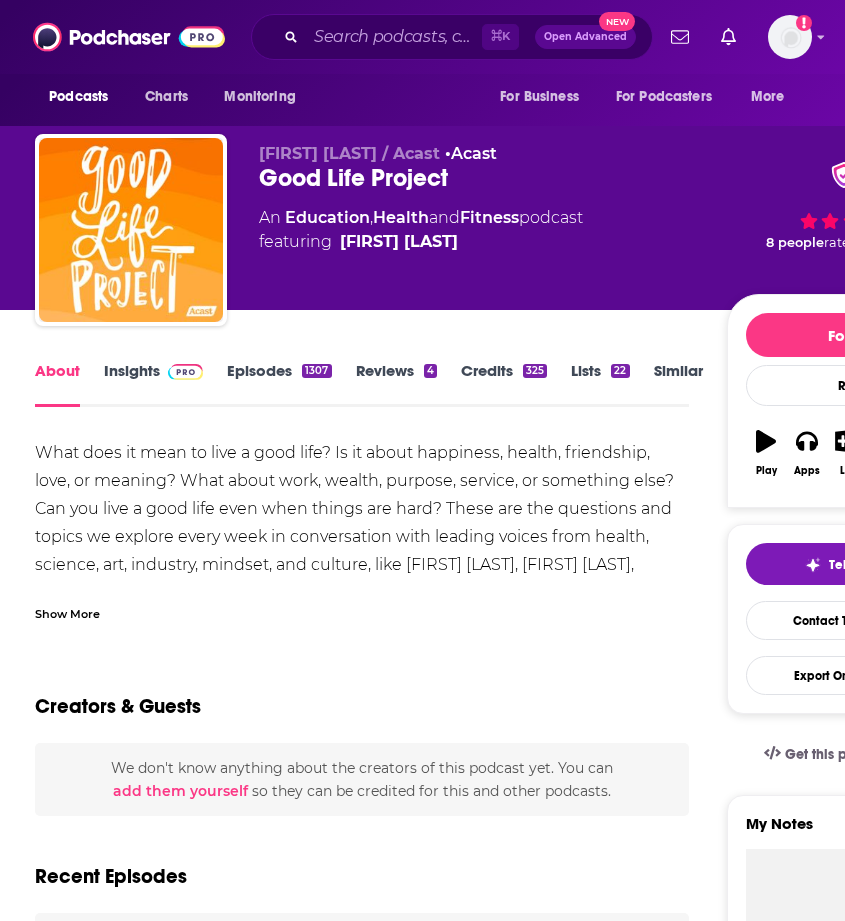 scroll, scrollTop: 0, scrollLeft: 0, axis: both 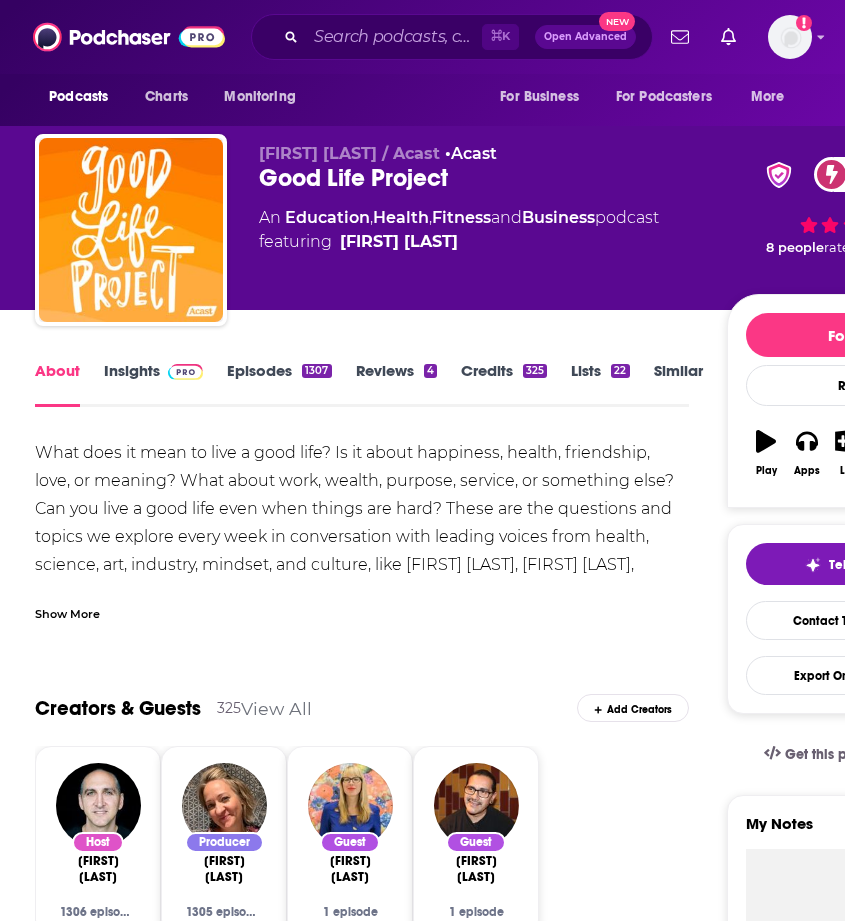 click on "Insights" at bounding box center (153, 384) 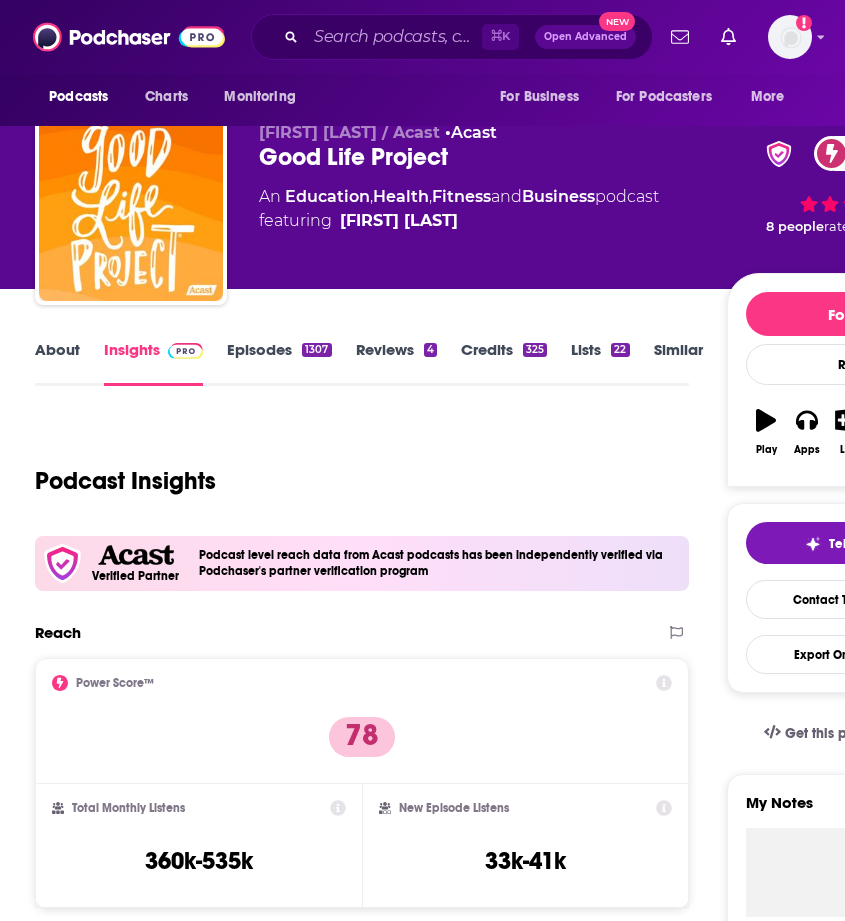scroll, scrollTop: 0, scrollLeft: 0, axis: both 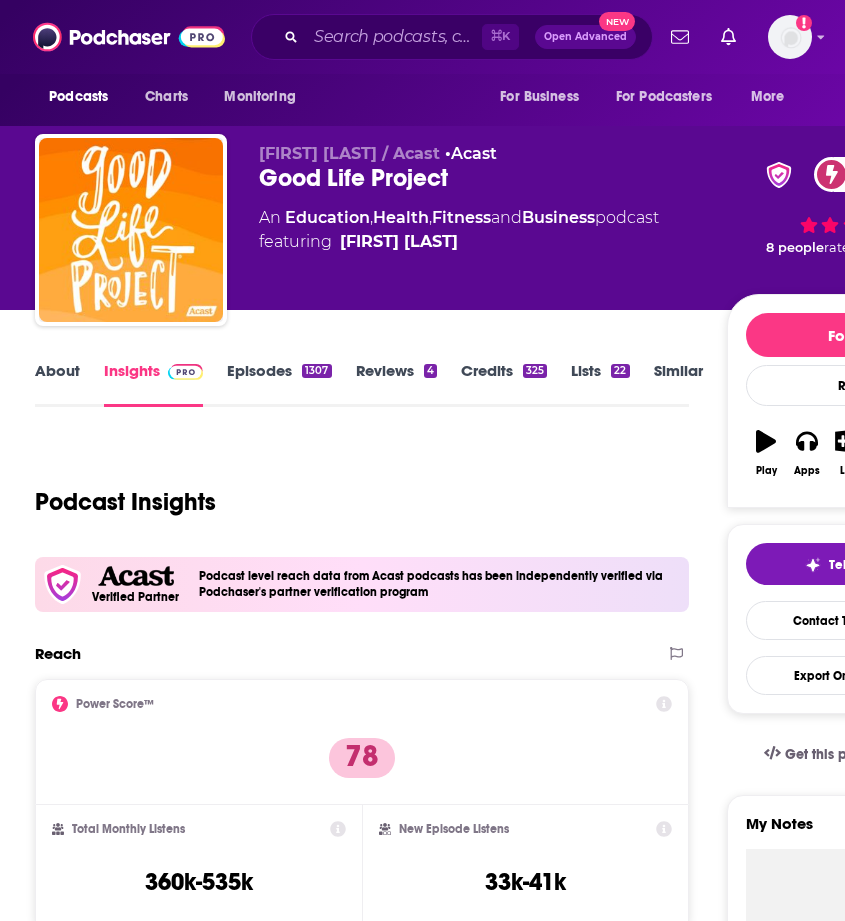 click on "Episodes 1307" at bounding box center [279, 384] 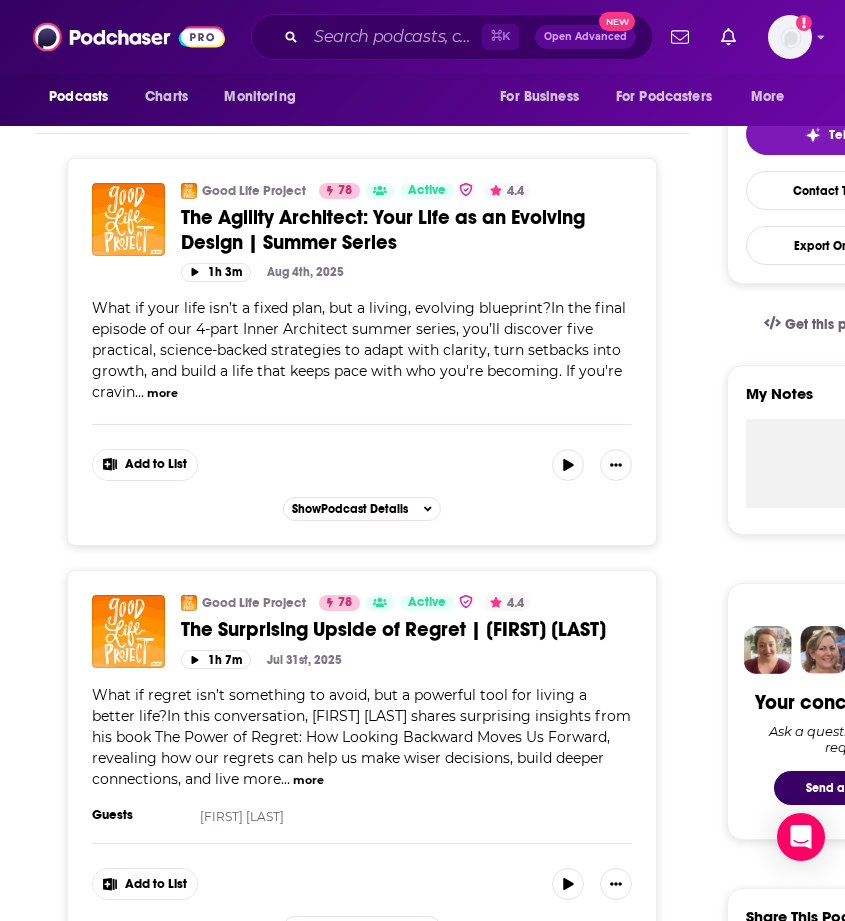 scroll, scrollTop: 0, scrollLeft: 0, axis: both 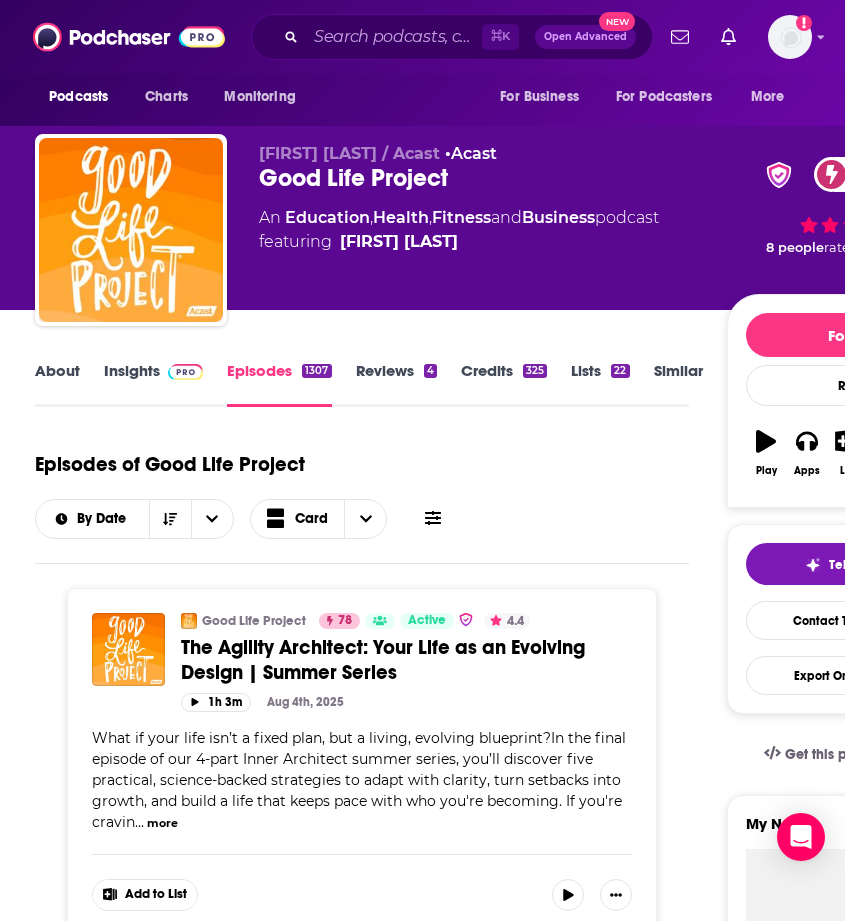 click on "About" at bounding box center [57, 384] 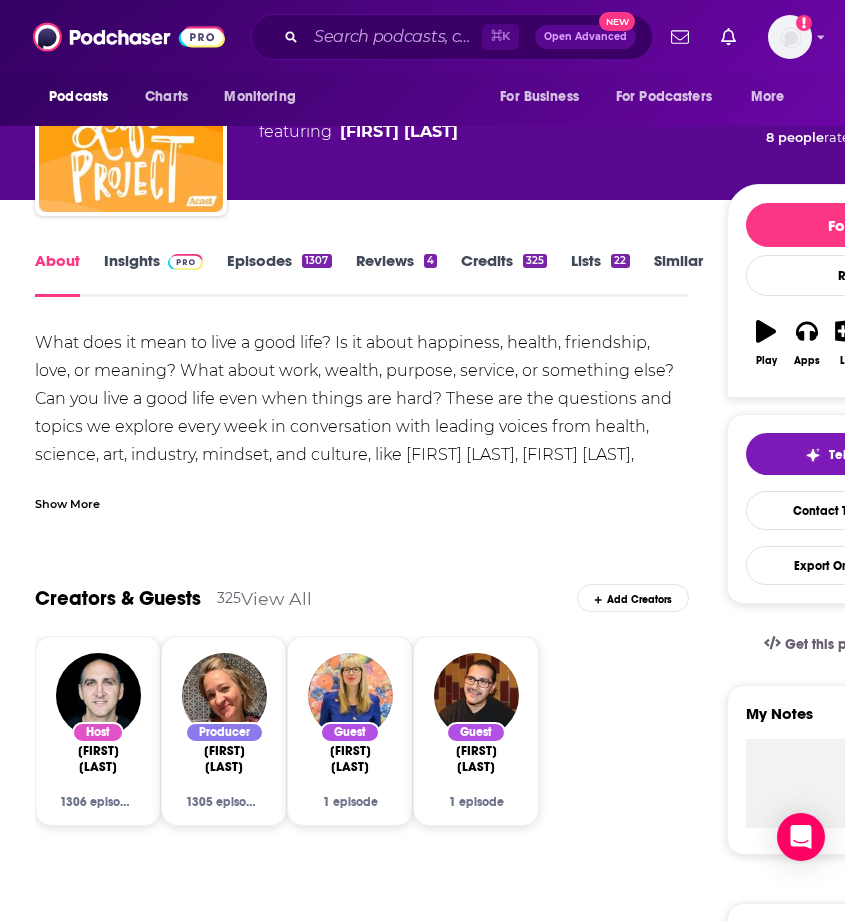 scroll, scrollTop: 113, scrollLeft: 0, axis: vertical 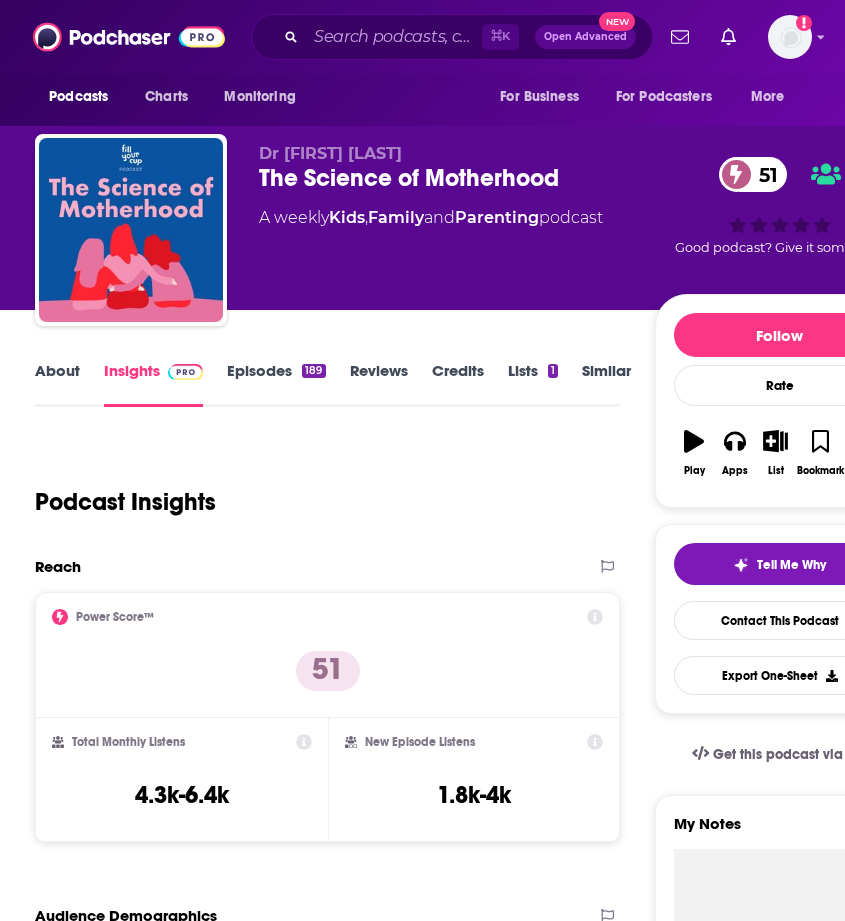 click on "Episodes 189" at bounding box center (276, 384) 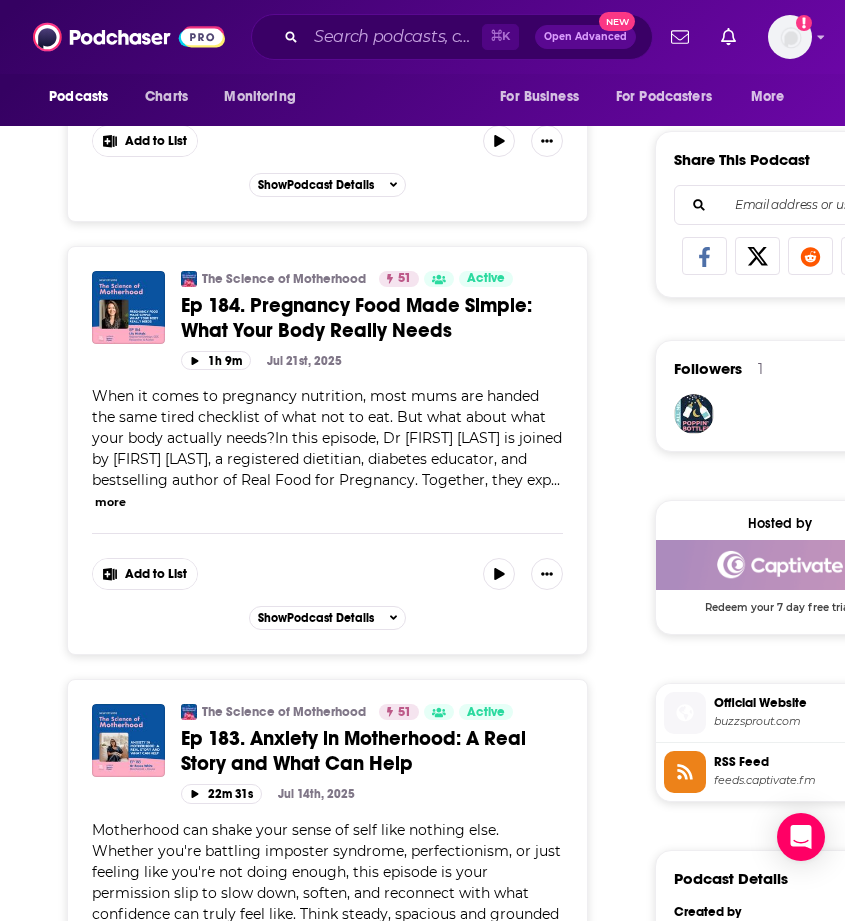scroll, scrollTop: 0, scrollLeft: 0, axis: both 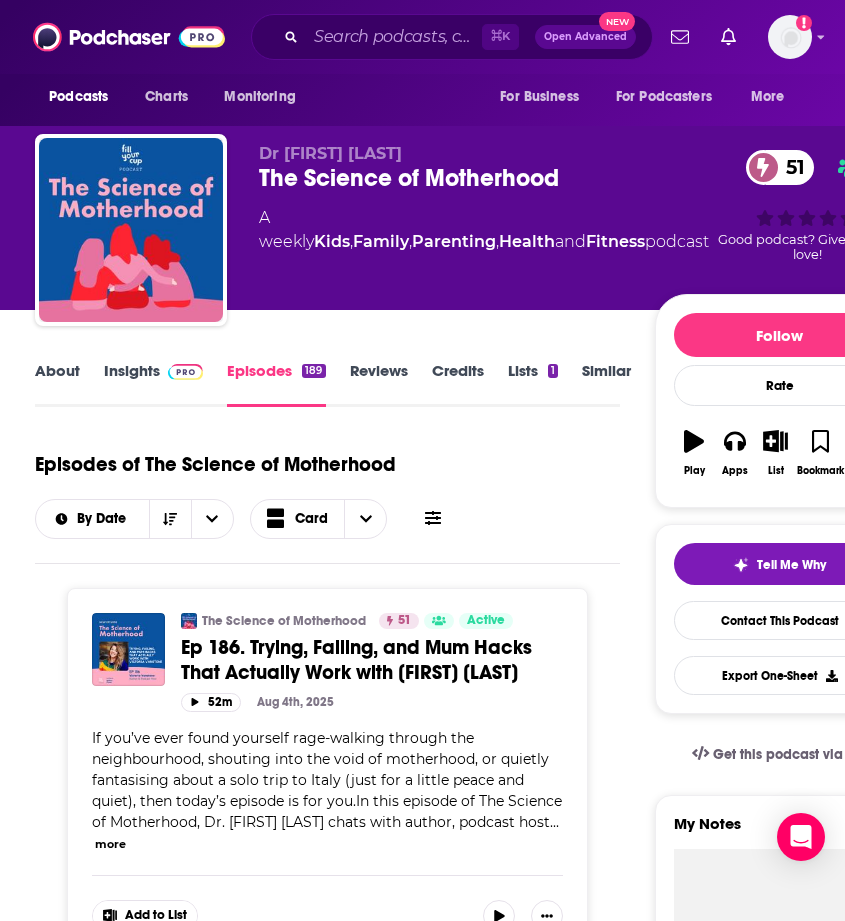click on "About" at bounding box center [57, 384] 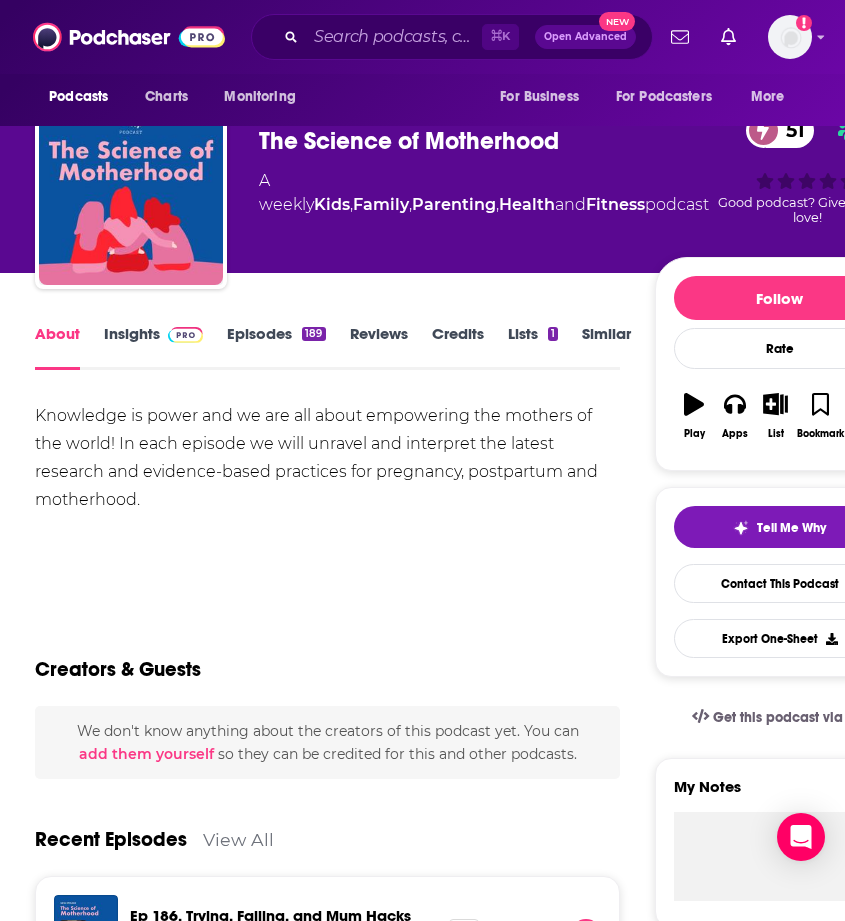 scroll, scrollTop: 51, scrollLeft: 0, axis: vertical 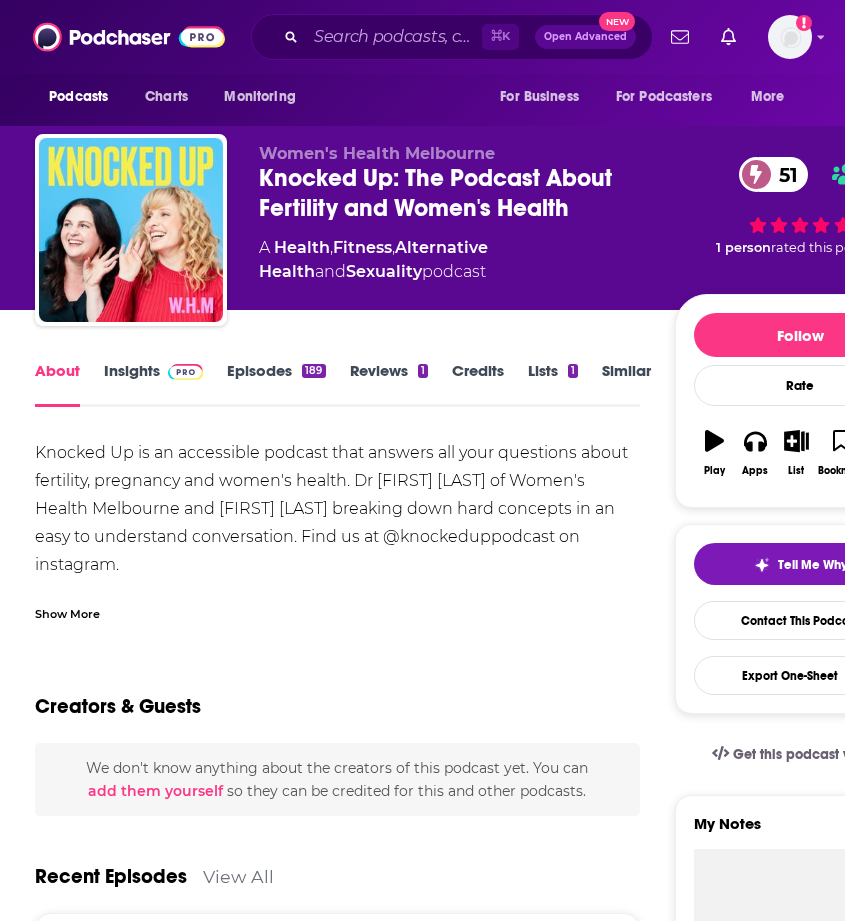click on "Episodes 189" at bounding box center (276, 384) 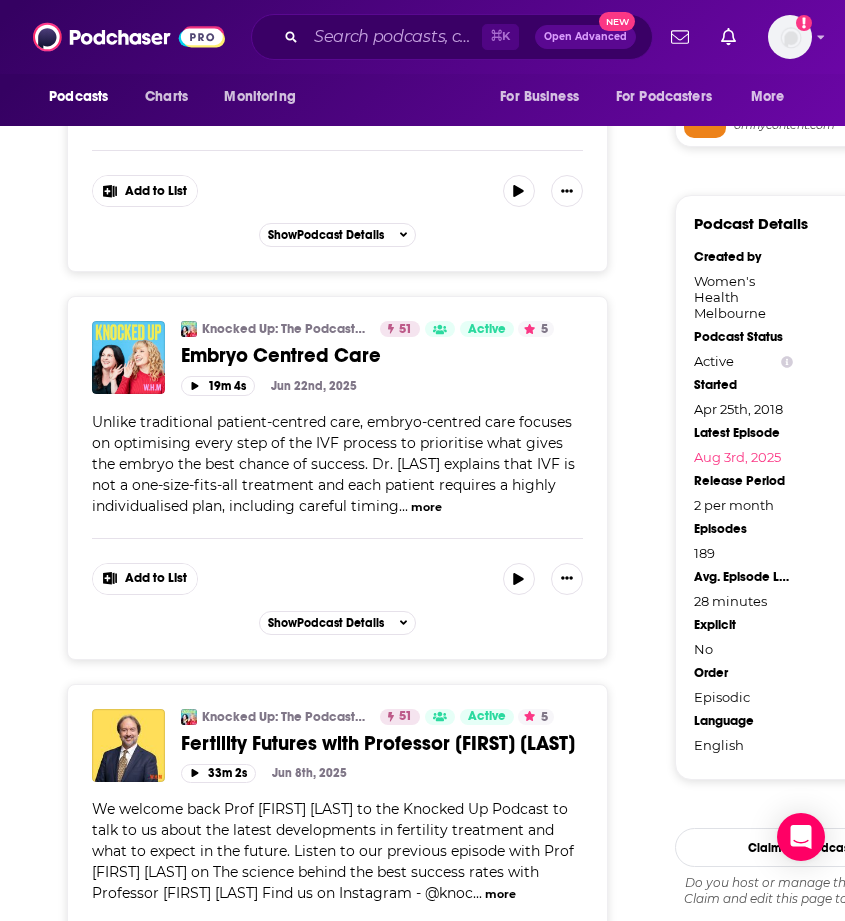 scroll, scrollTop: 201, scrollLeft: 0, axis: vertical 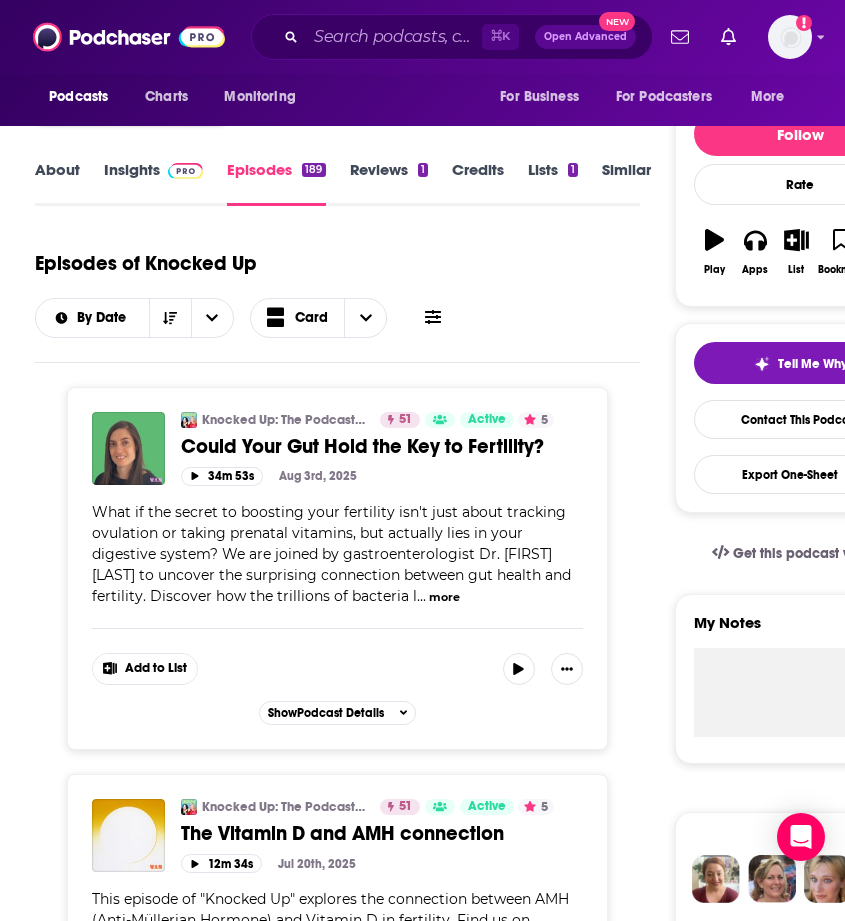 click on "About" at bounding box center (57, 183) 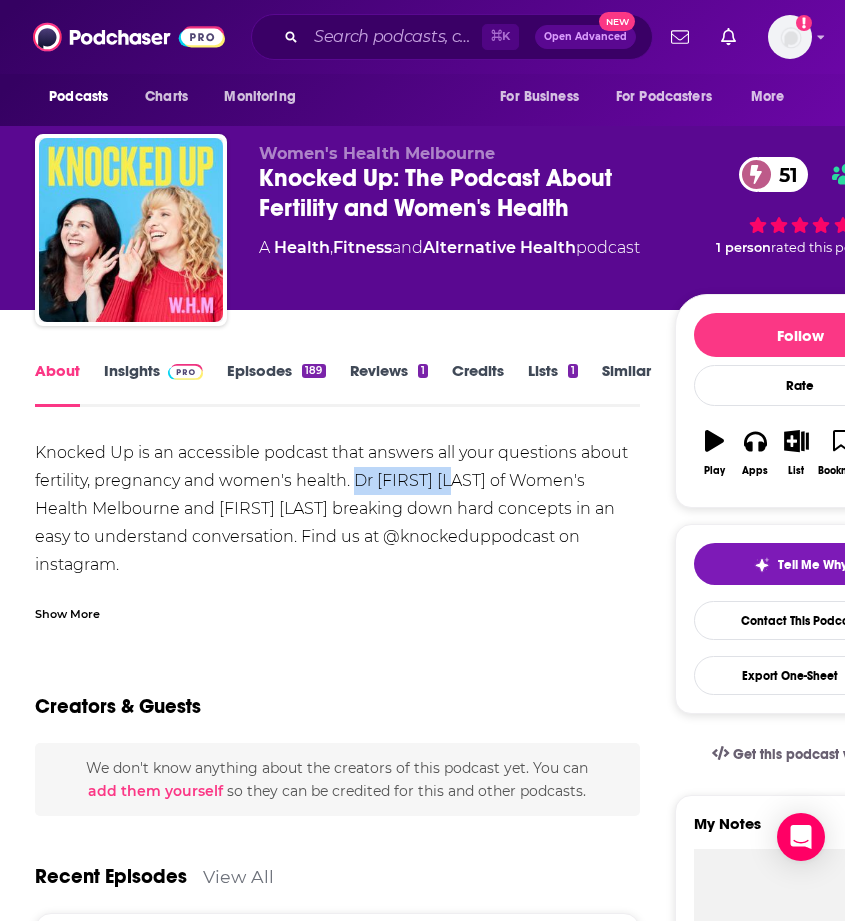 drag, startPoint x: 360, startPoint y: 478, endPoint x: 464, endPoint y: 483, distance: 104.120125 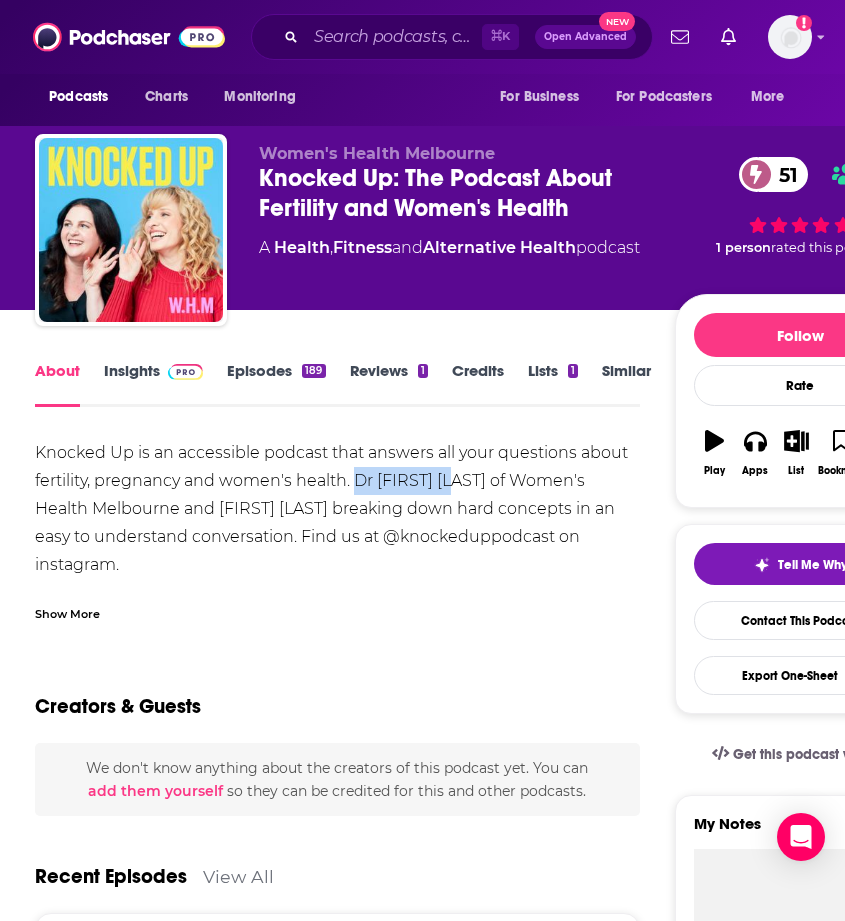 click on "Insights" at bounding box center (153, 384) 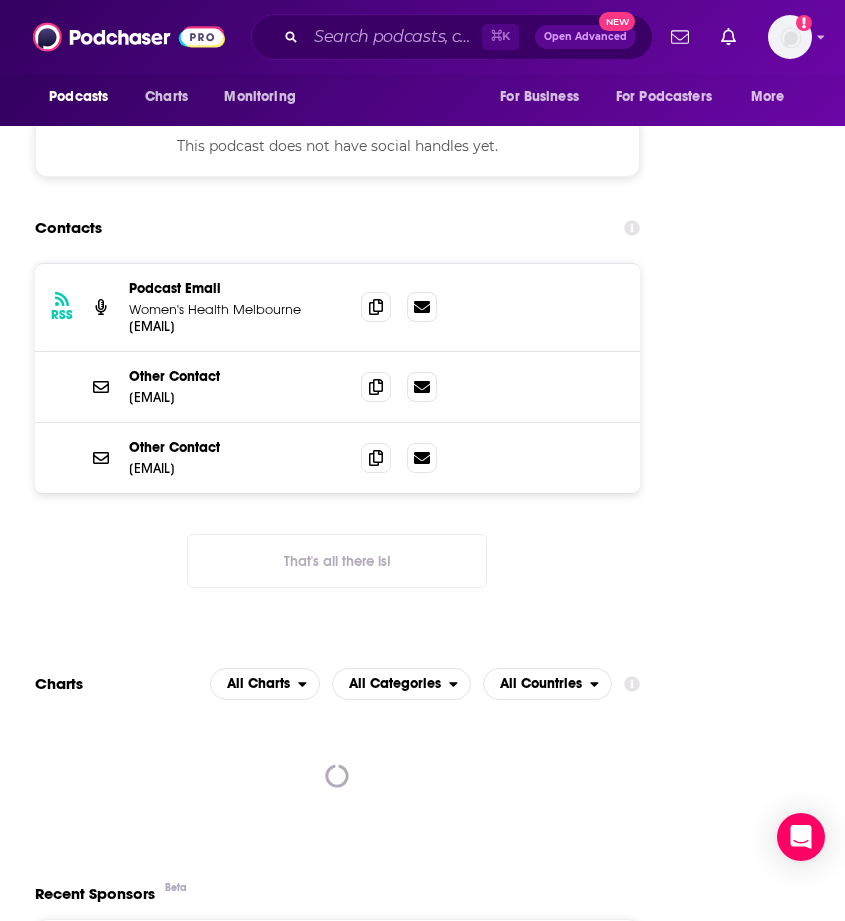 scroll, scrollTop: 1979, scrollLeft: 0, axis: vertical 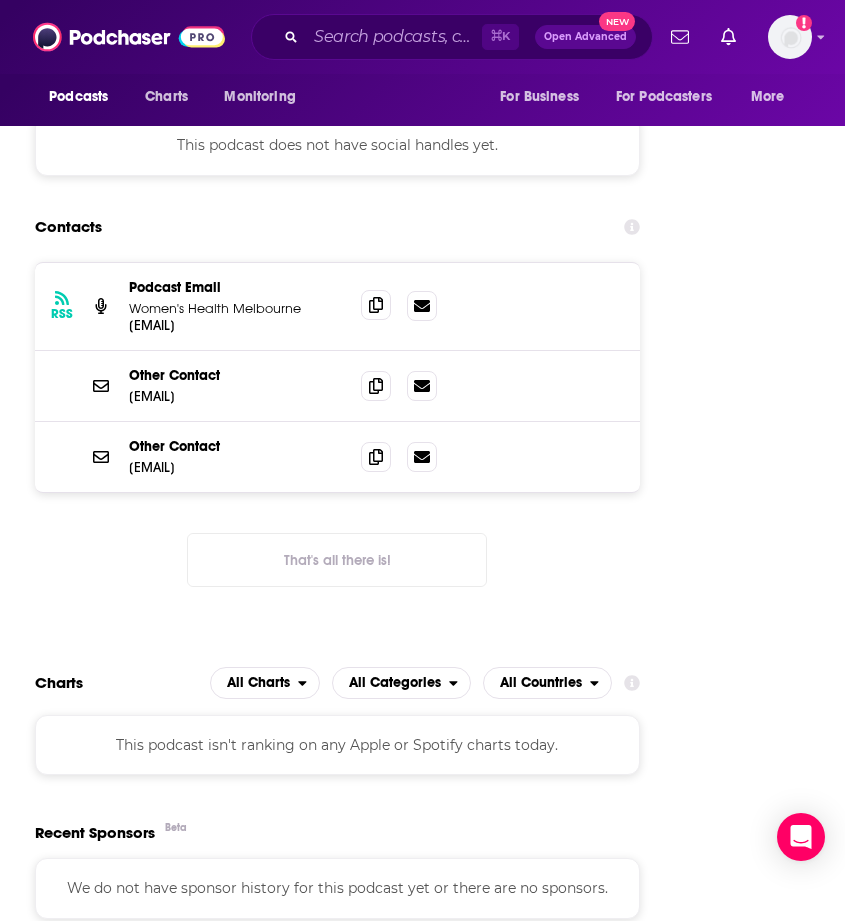 click 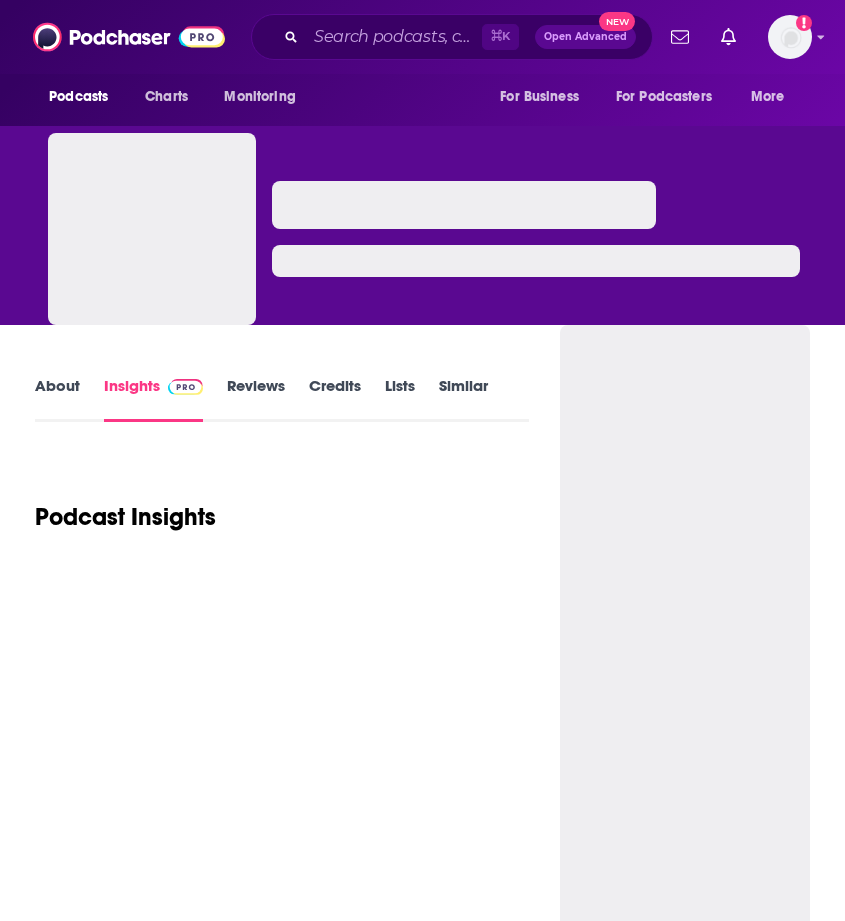 scroll, scrollTop: 0, scrollLeft: 0, axis: both 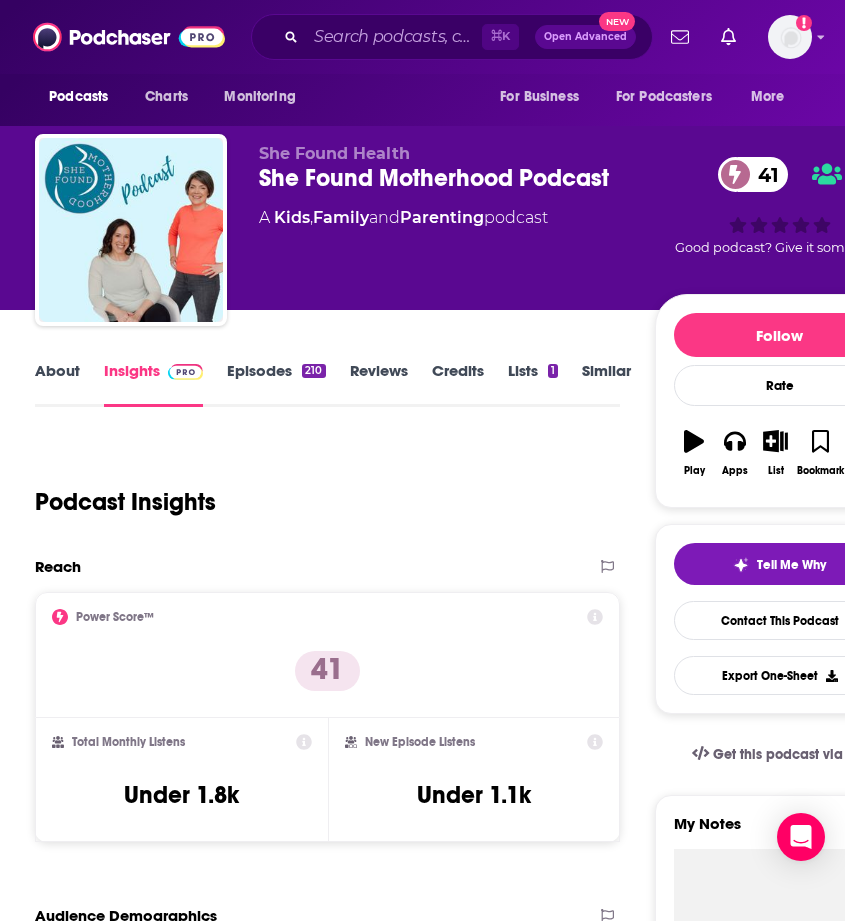 click on "She Found Motherhood Podcast 41" at bounding box center (457, 178) 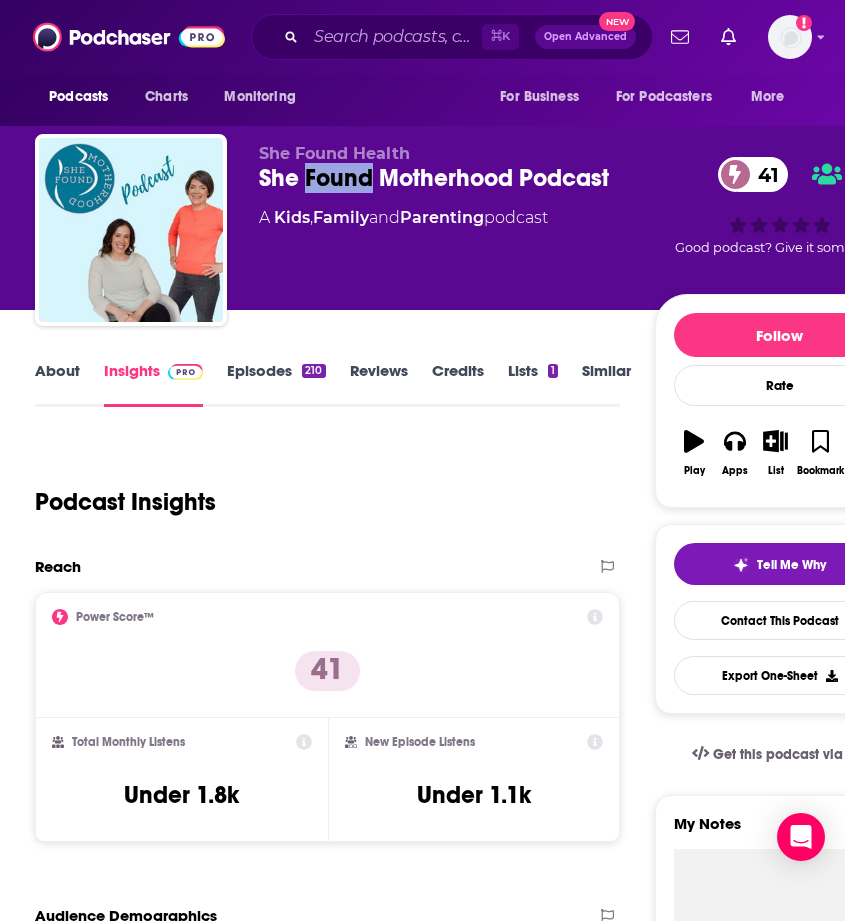 click on "She Found Motherhood Podcast 41" at bounding box center (457, 178) 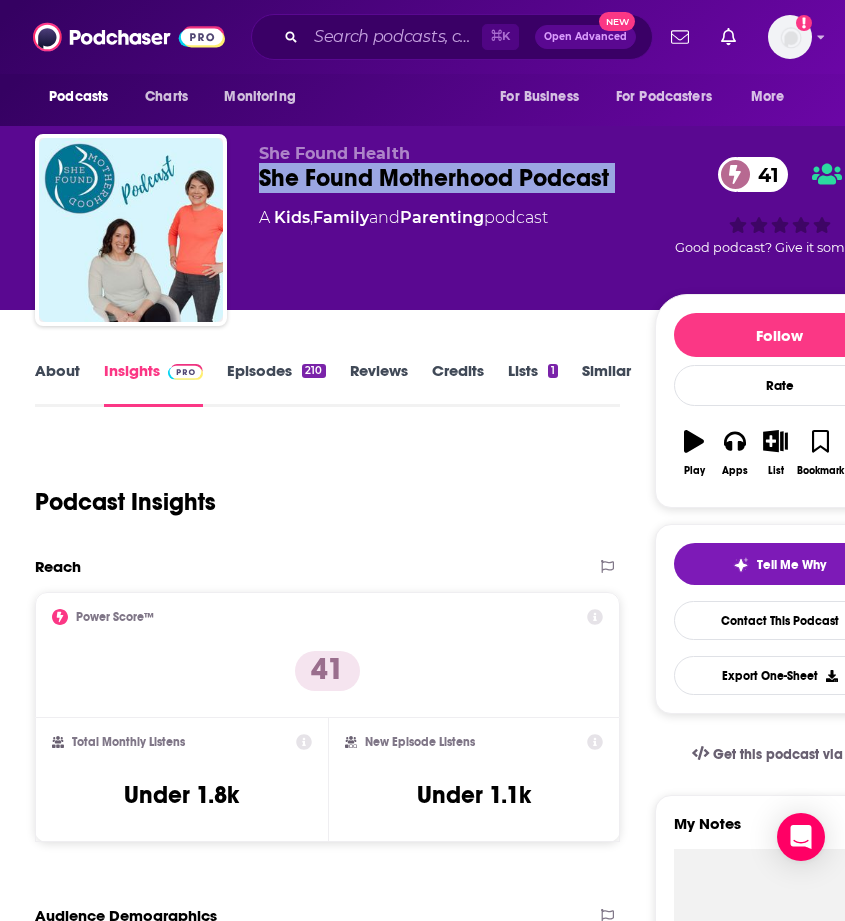 click on "She Found Motherhood Podcast 41" at bounding box center (457, 178) 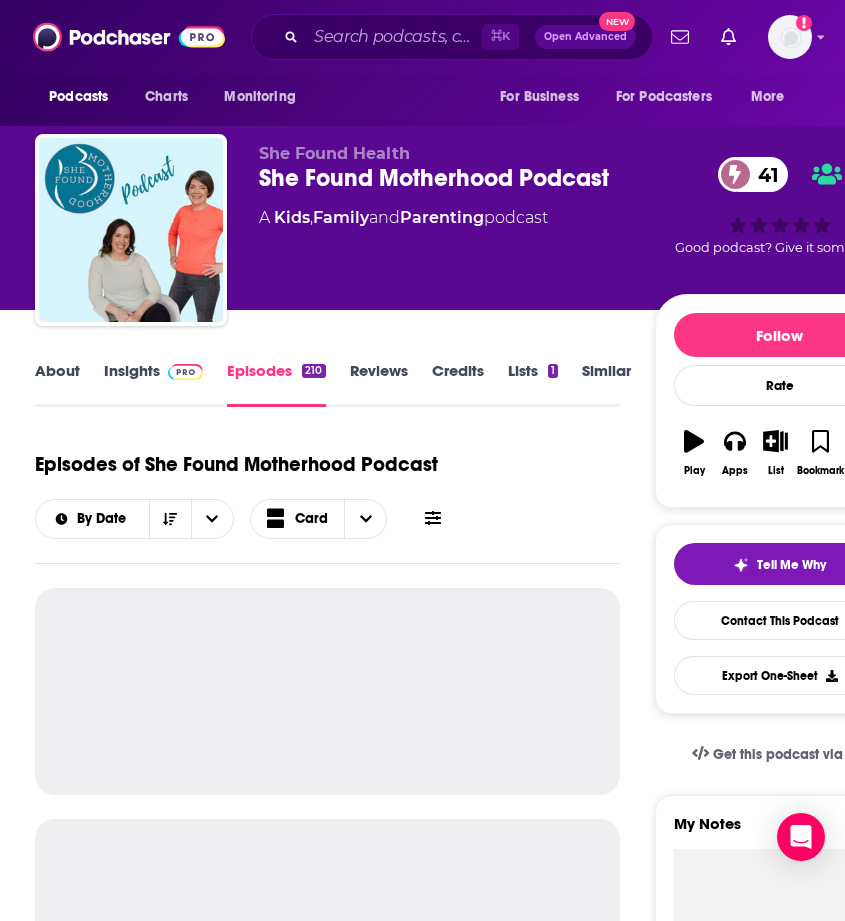 click on "Insights" at bounding box center (153, 384) 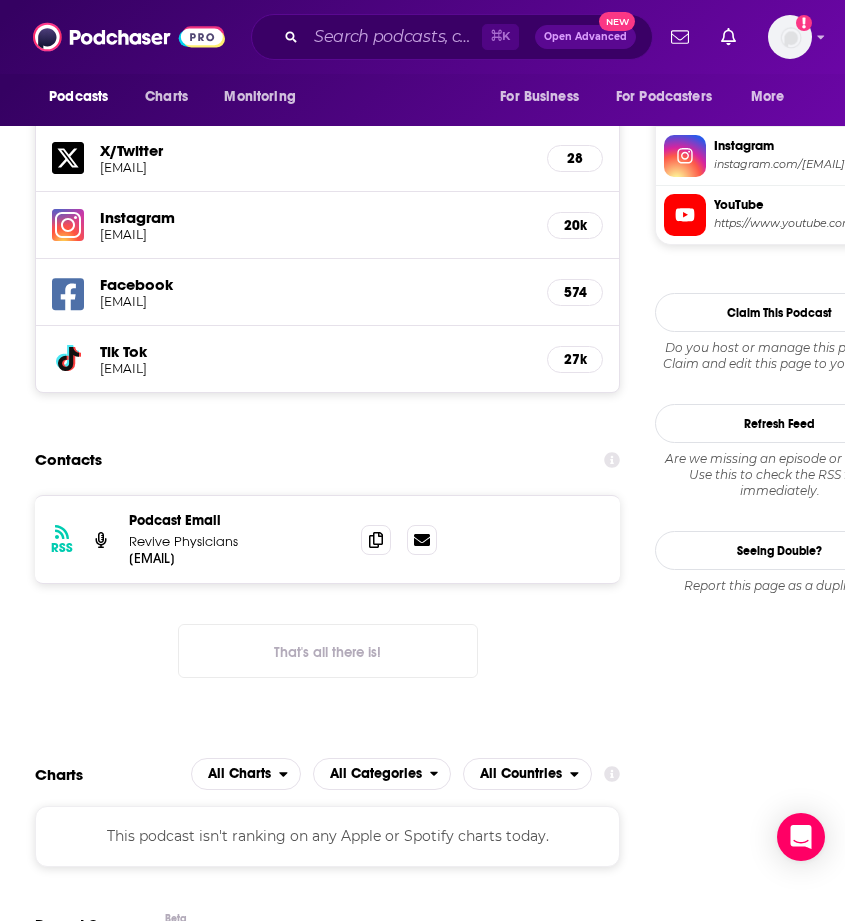 scroll, scrollTop: 2043, scrollLeft: 0, axis: vertical 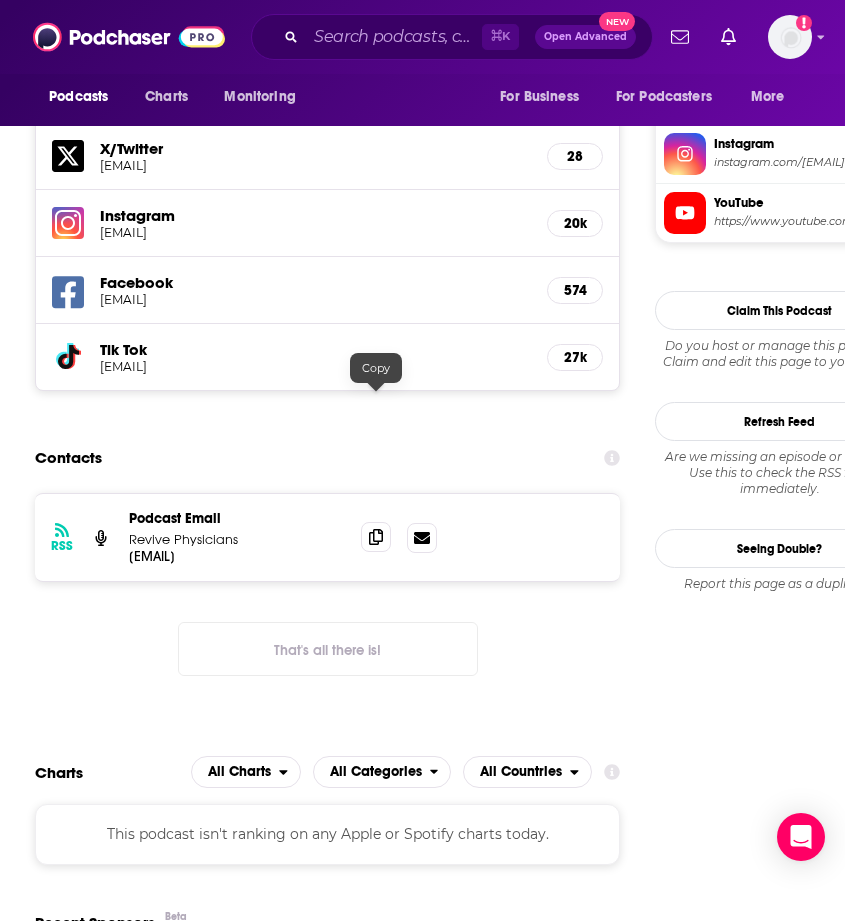 click 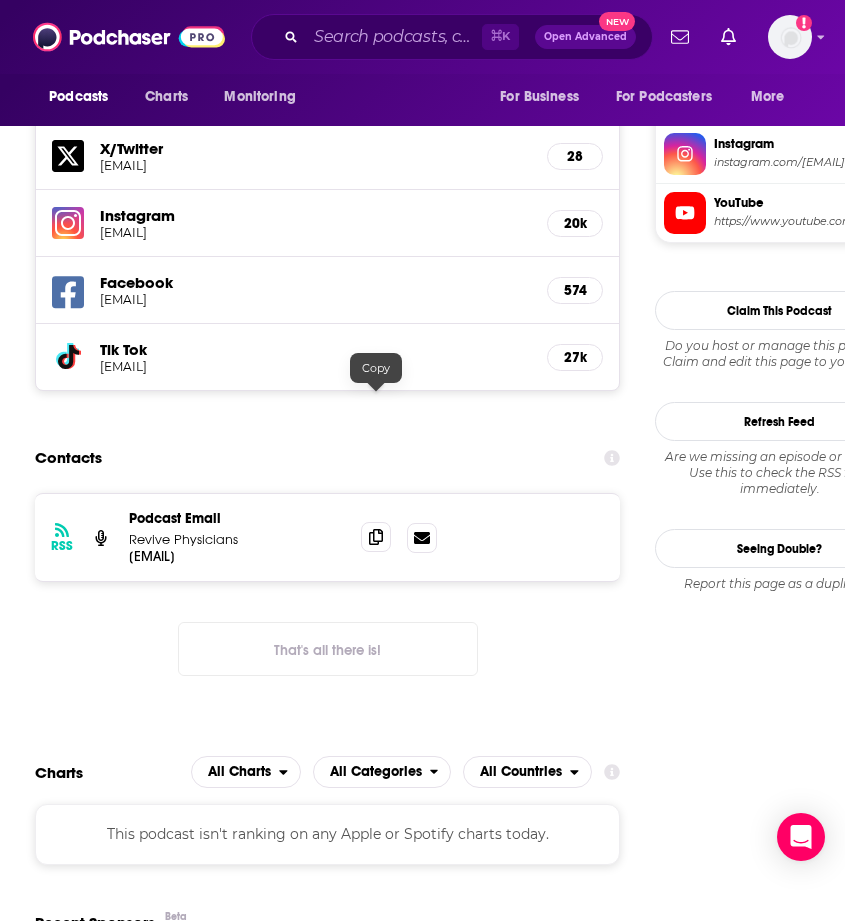 click 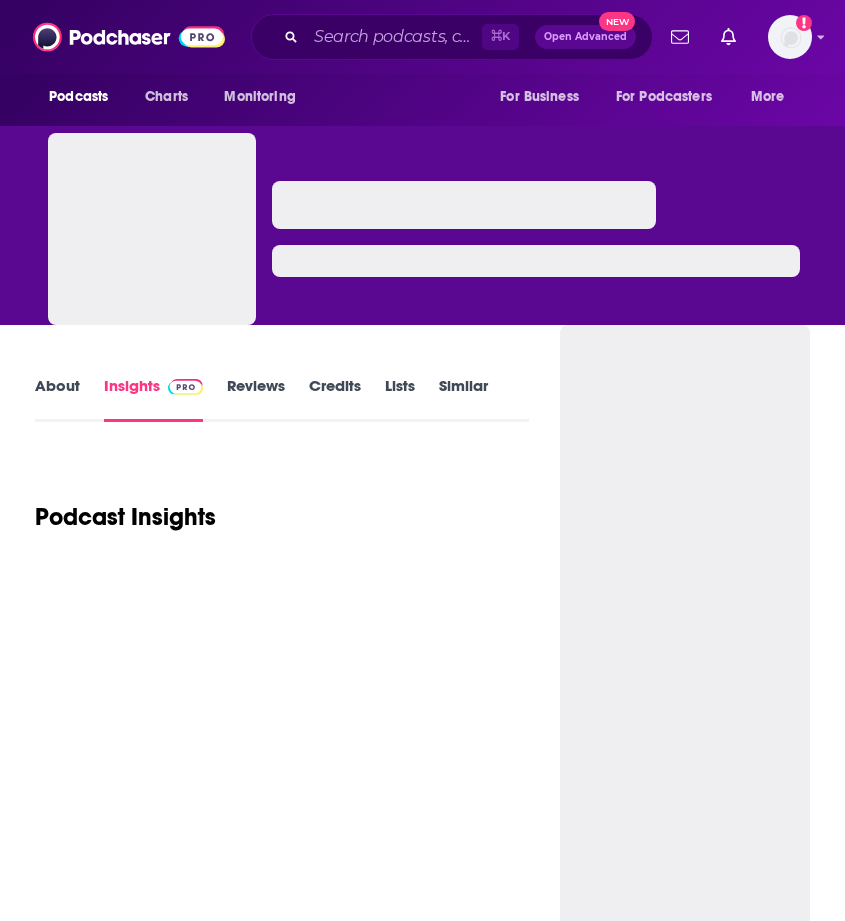scroll, scrollTop: 0, scrollLeft: 0, axis: both 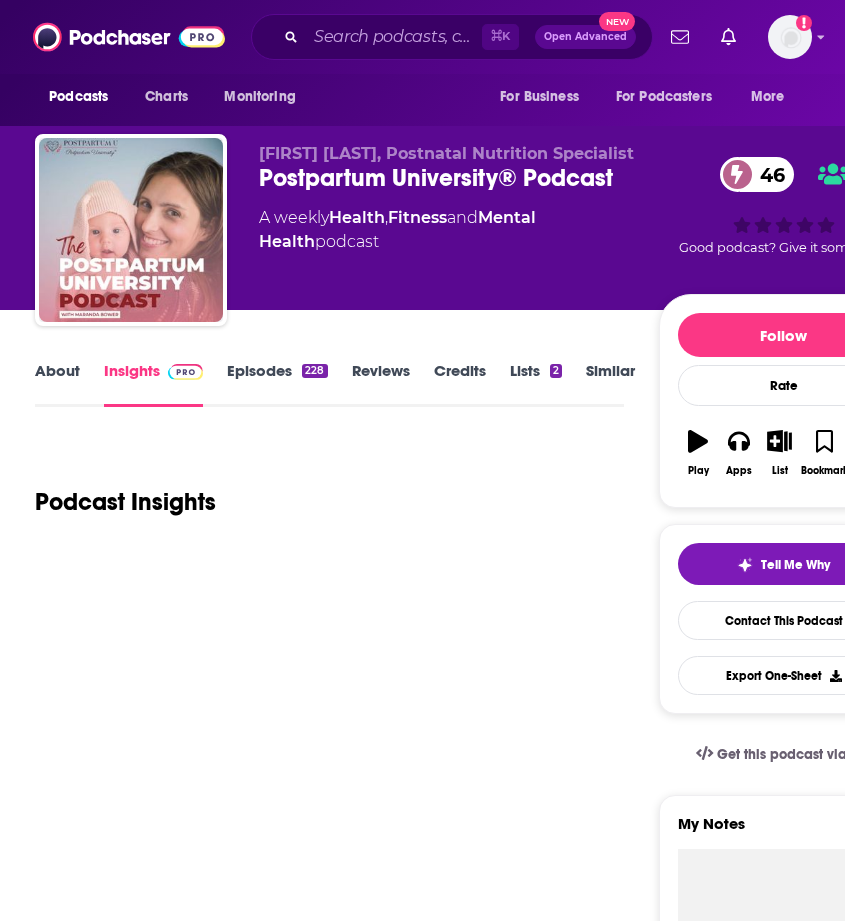 click on "Episodes 228" at bounding box center (277, 384) 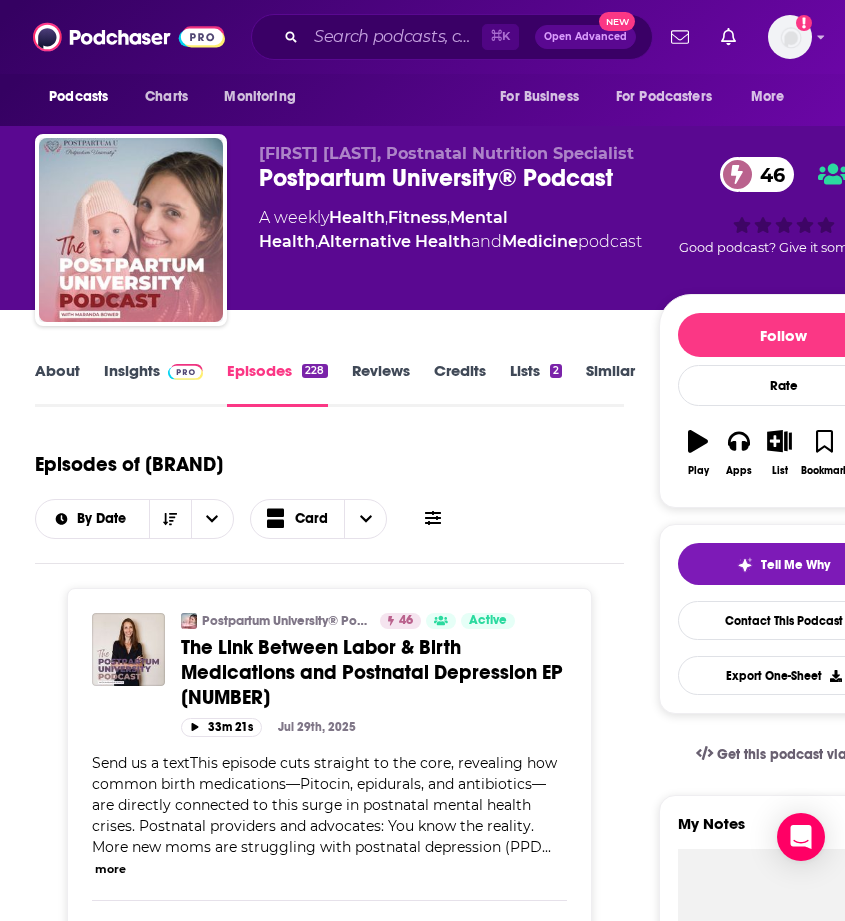 click on "Insights" at bounding box center (153, 384) 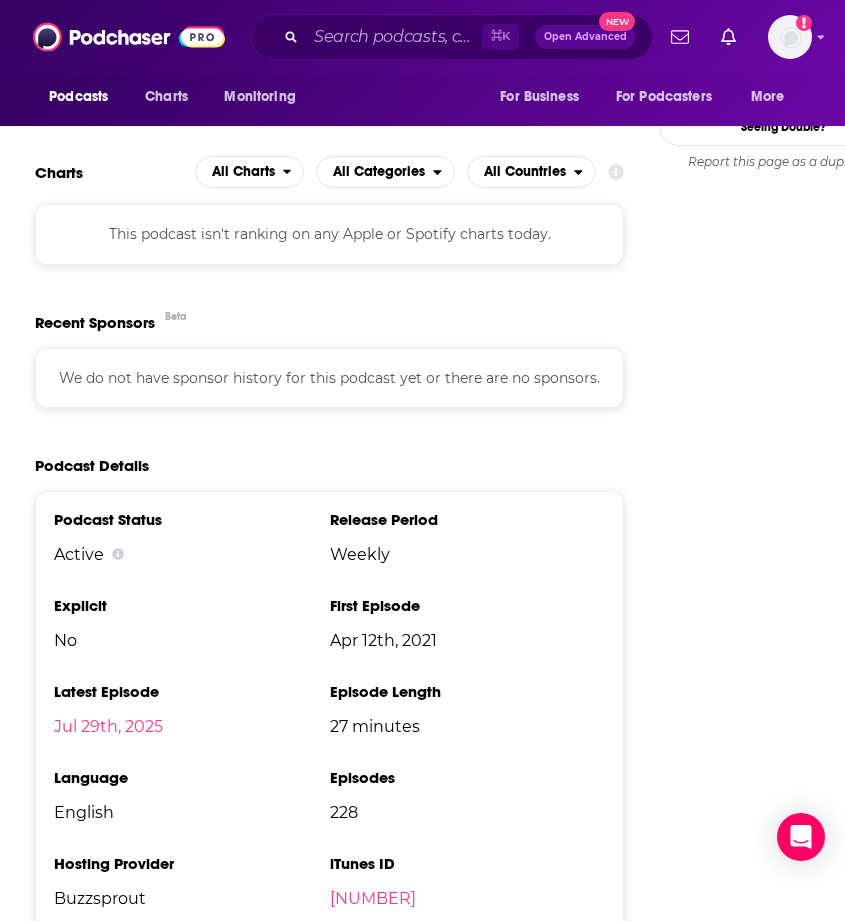 scroll, scrollTop: 2391, scrollLeft: 0, axis: vertical 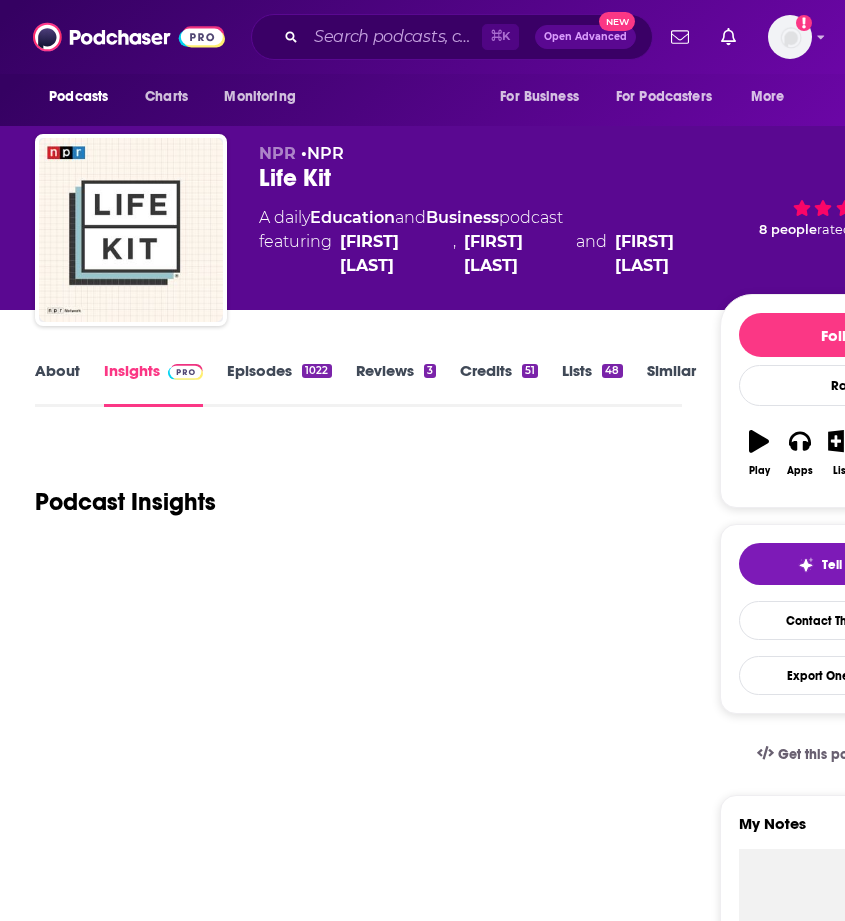 click on "Episodes 1022" at bounding box center [279, 384] 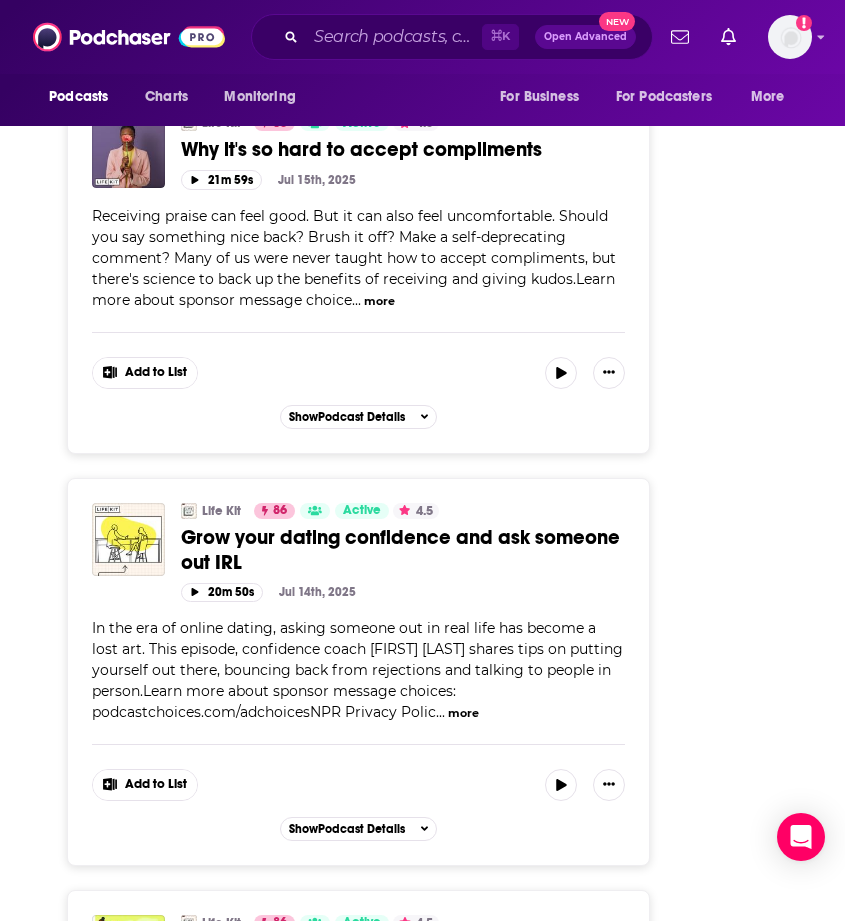 scroll, scrollTop: 4576, scrollLeft: 0, axis: vertical 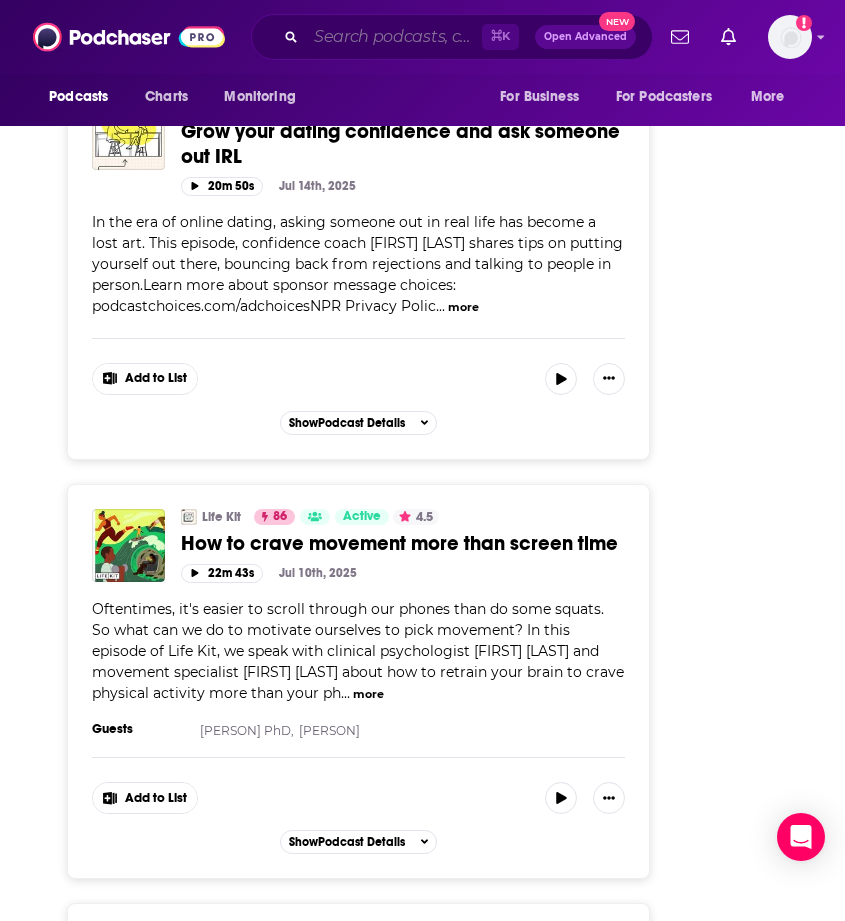 click at bounding box center [394, 37] 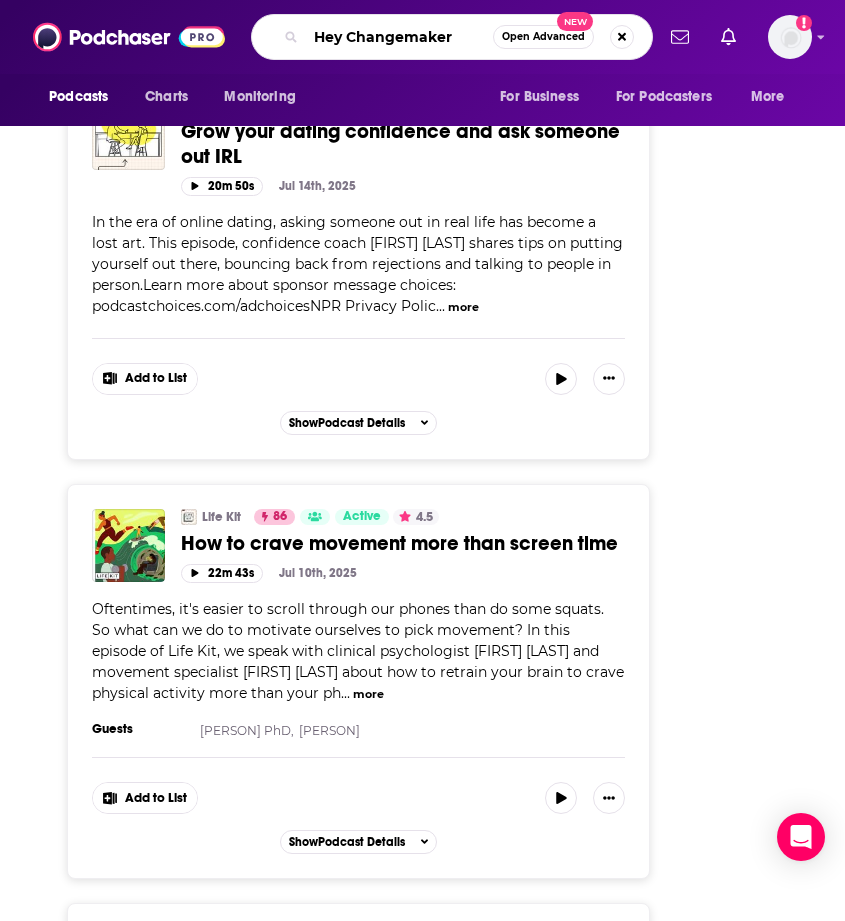 type on "Hey Changemaker!" 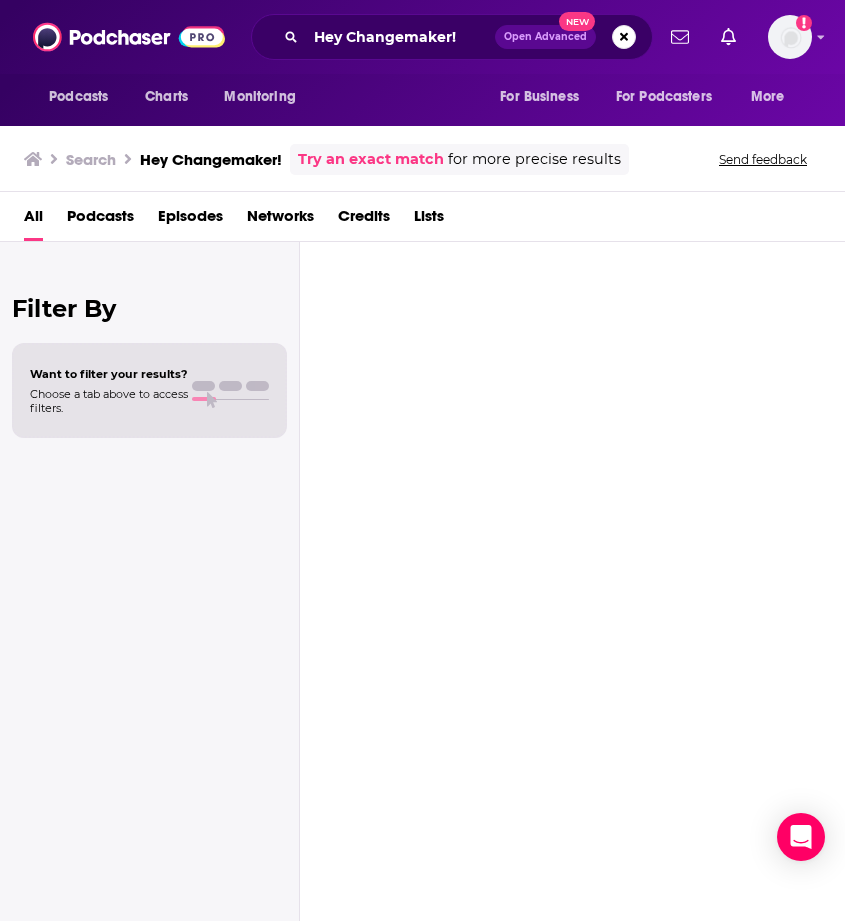 scroll, scrollTop: 0, scrollLeft: 0, axis: both 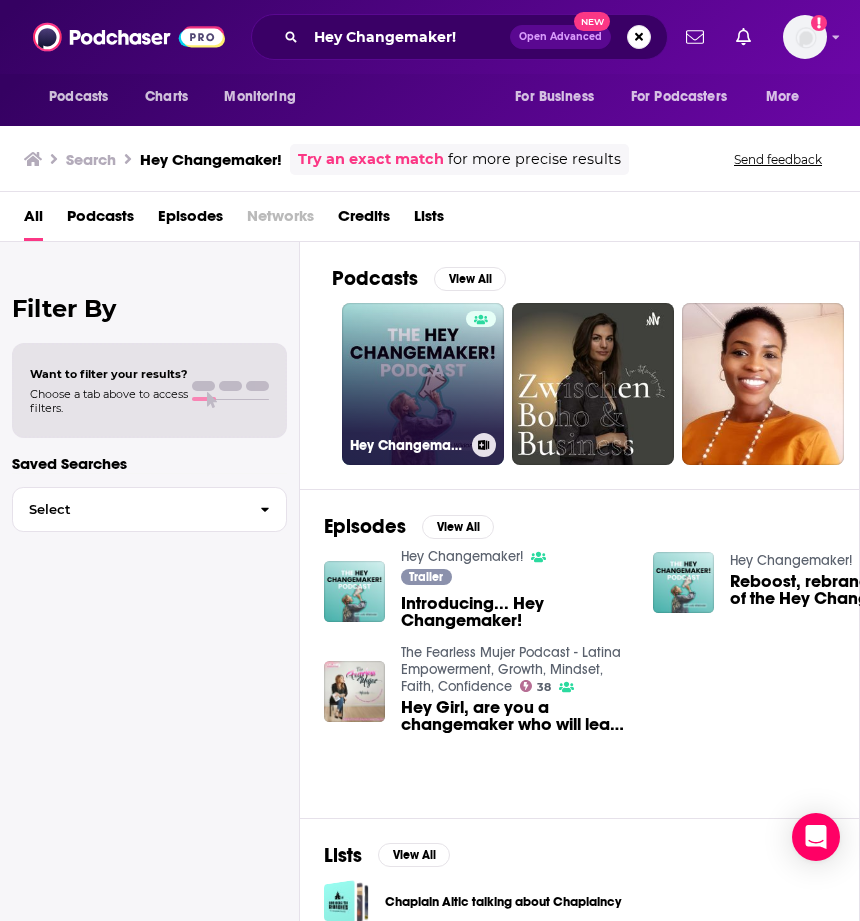 click on "Hey Changemaker!" at bounding box center (423, 384) 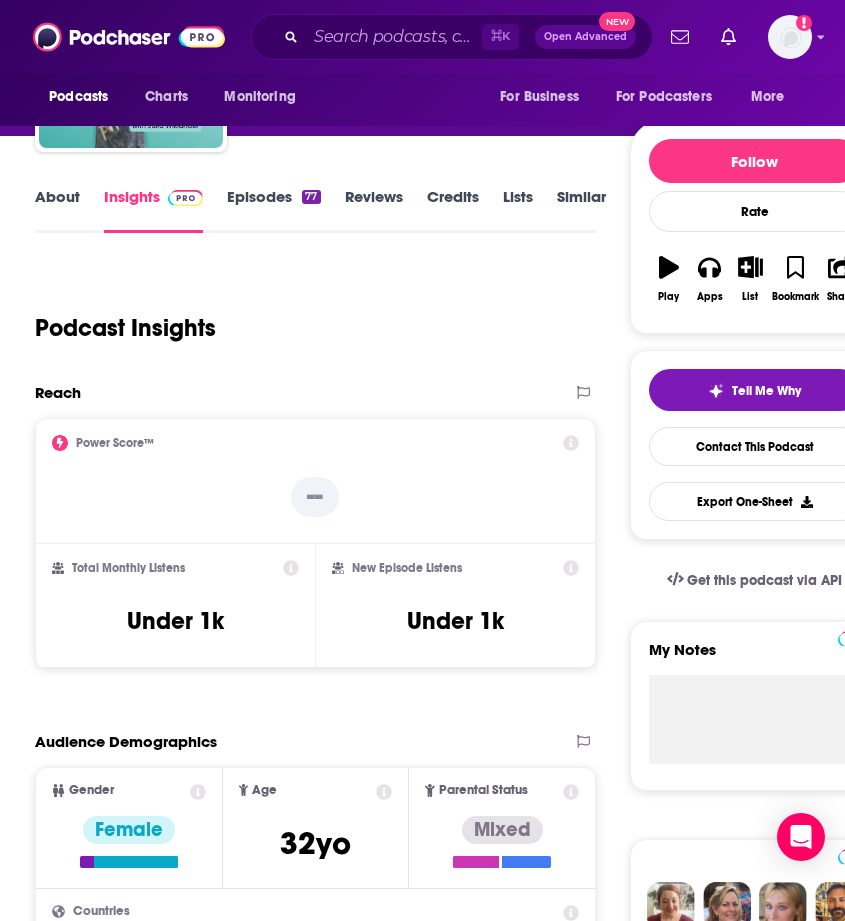 scroll, scrollTop: 0, scrollLeft: 0, axis: both 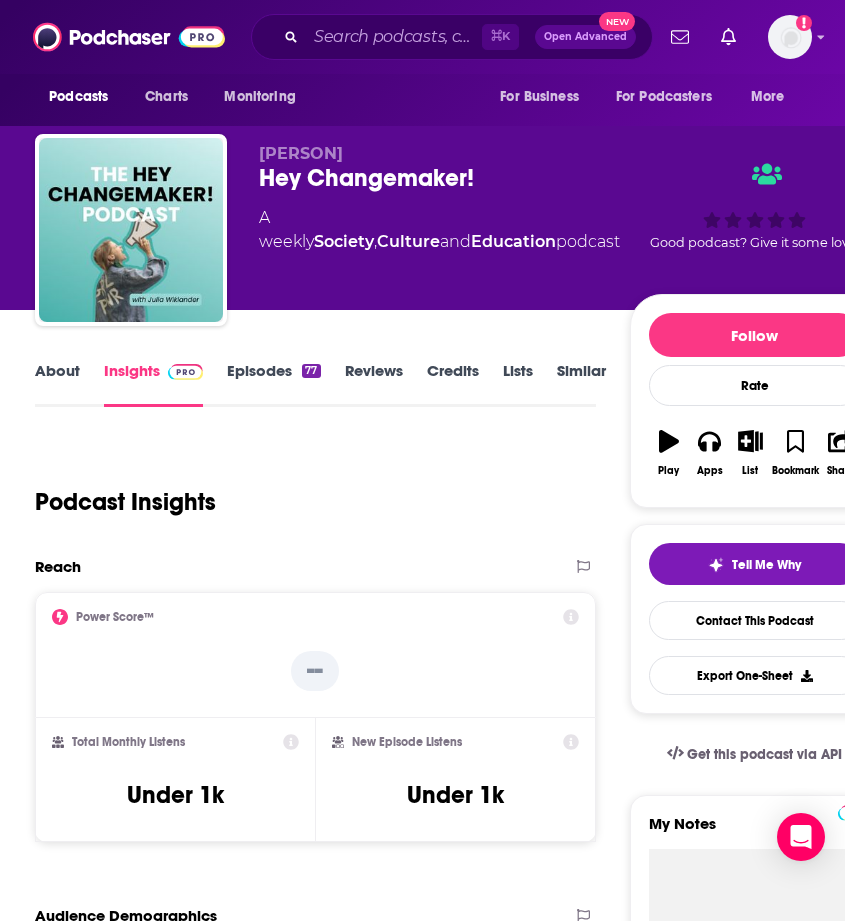 click on "Episodes 77" at bounding box center (273, 384) 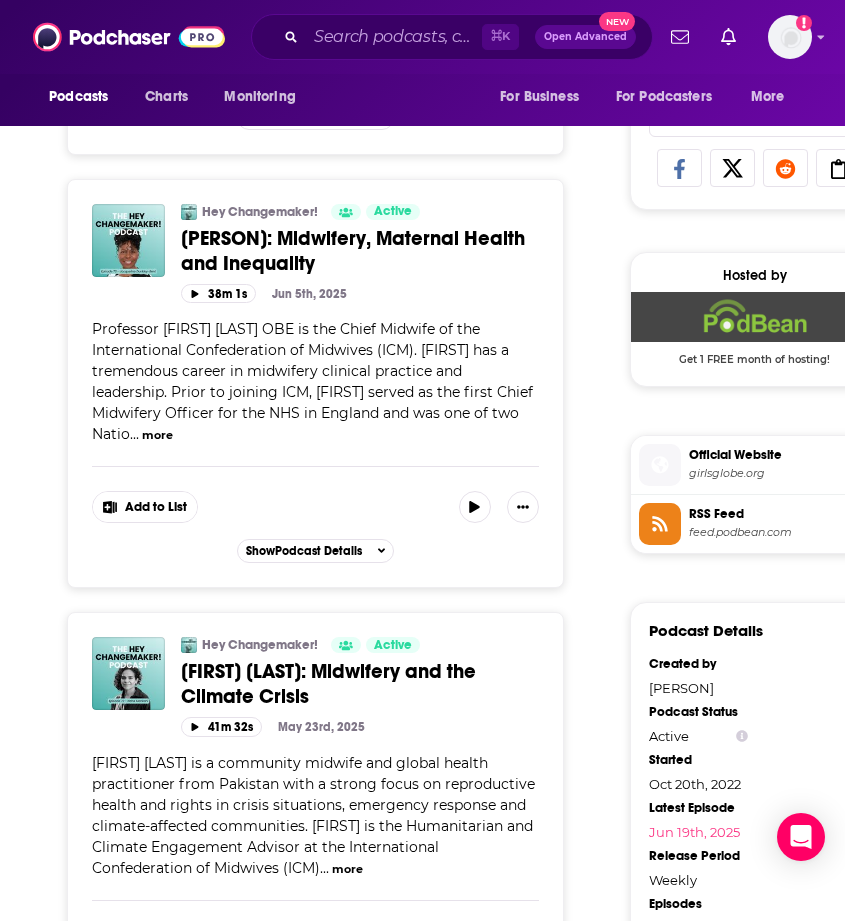 scroll, scrollTop: 1404, scrollLeft: 0, axis: vertical 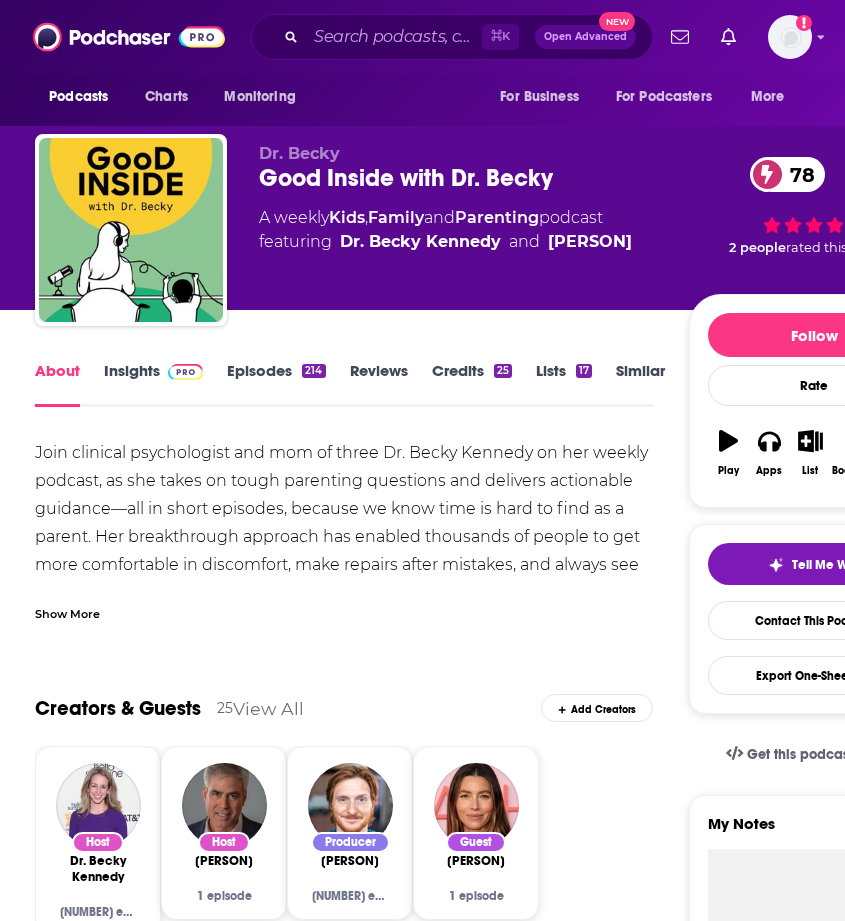 click on "Insights" at bounding box center (153, 384) 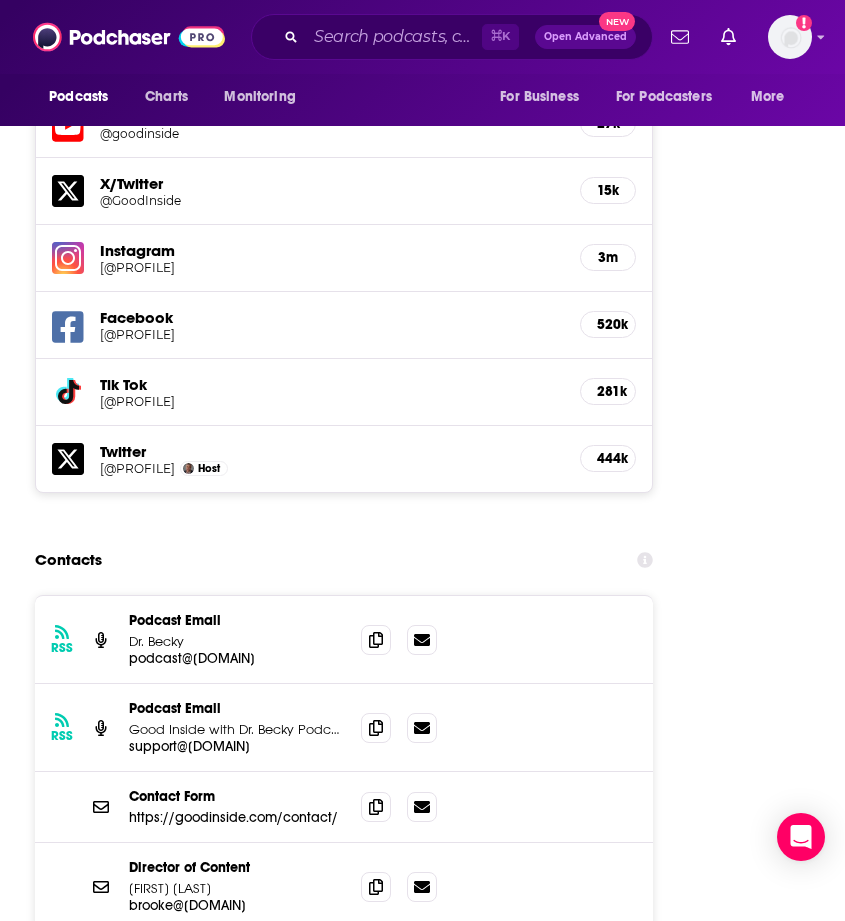 scroll, scrollTop: 2983, scrollLeft: 0, axis: vertical 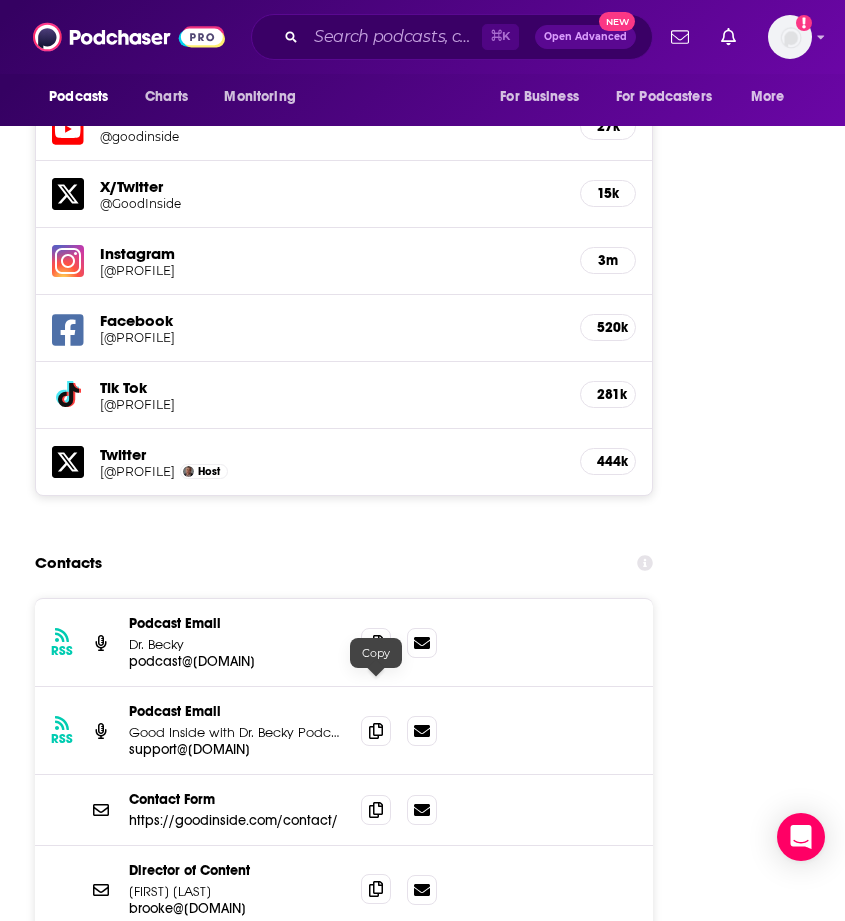 click 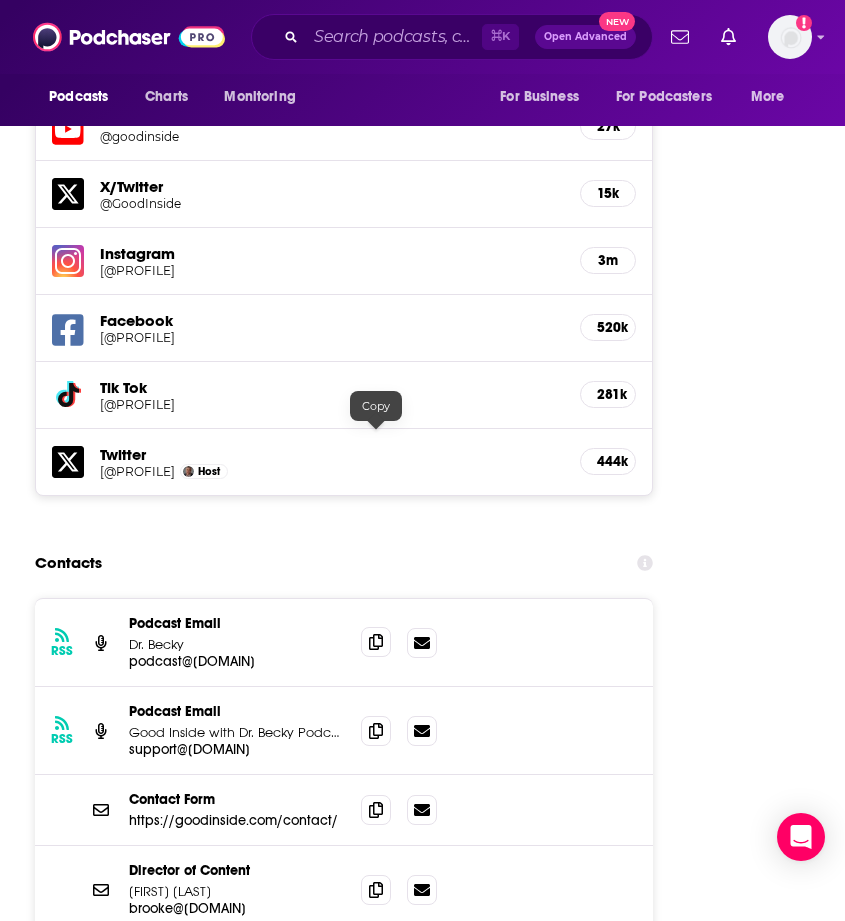 click 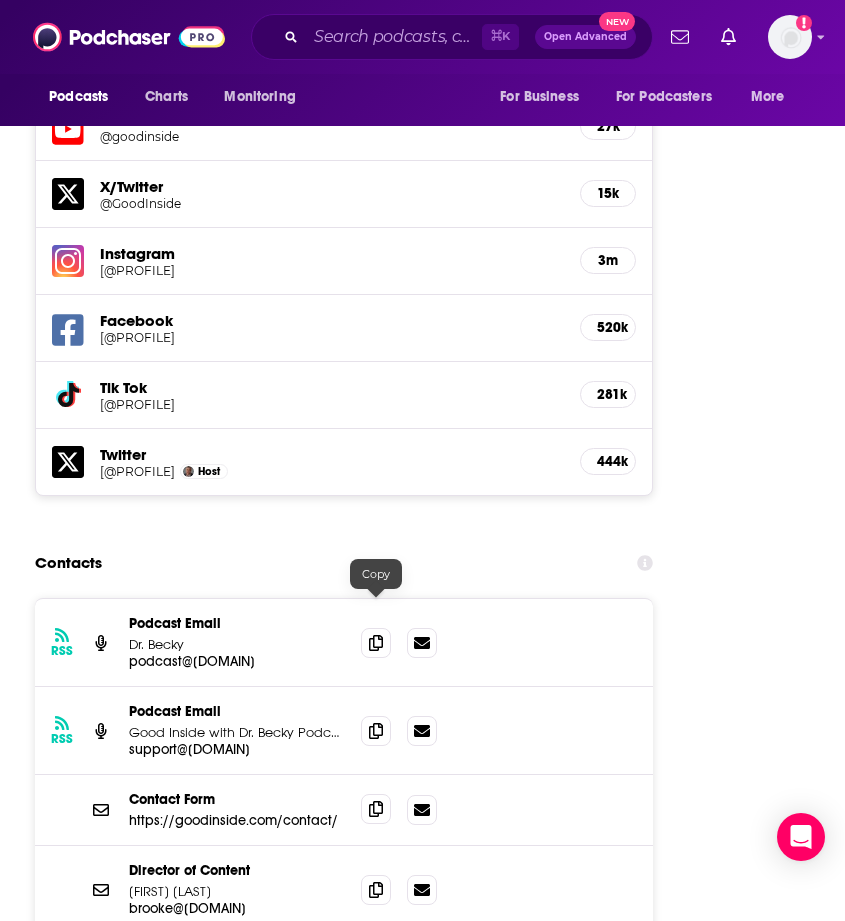 click 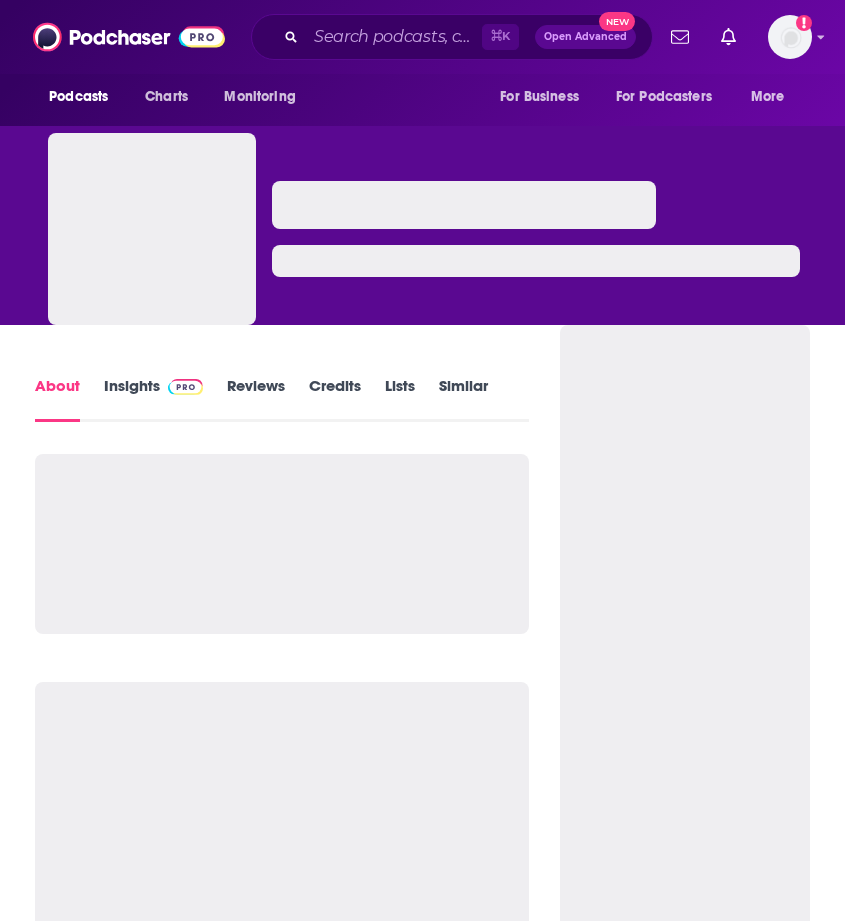scroll, scrollTop: 0, scrollLeft: 0, axis: both 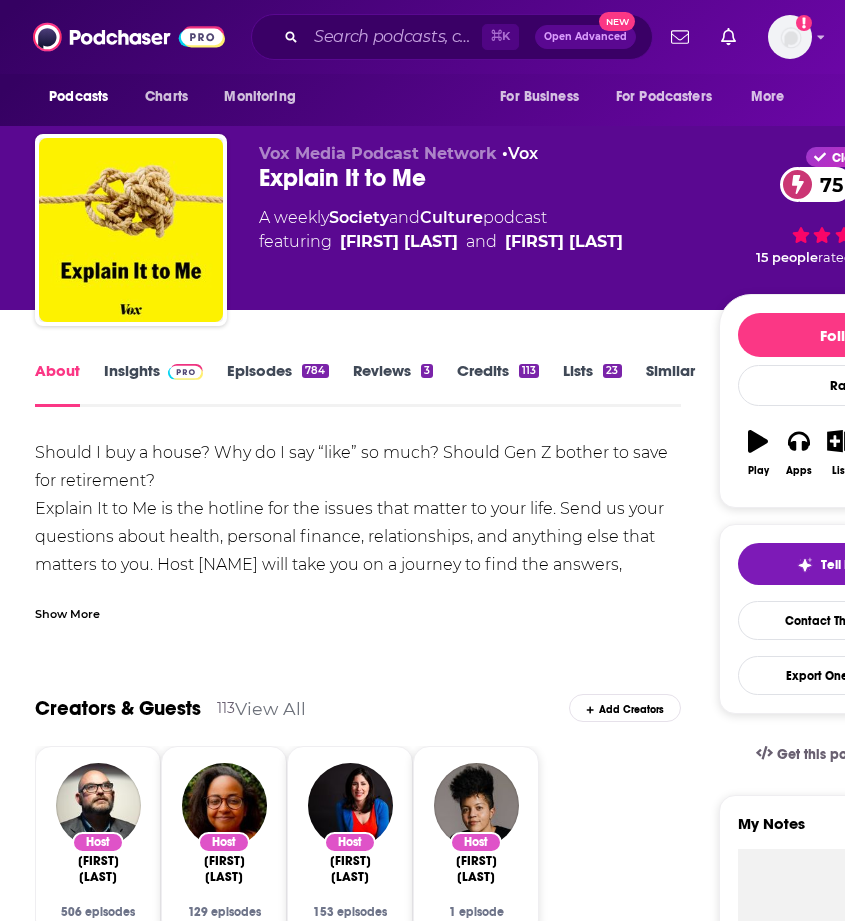 click on "Insights" at bounding box center [153, 384] 